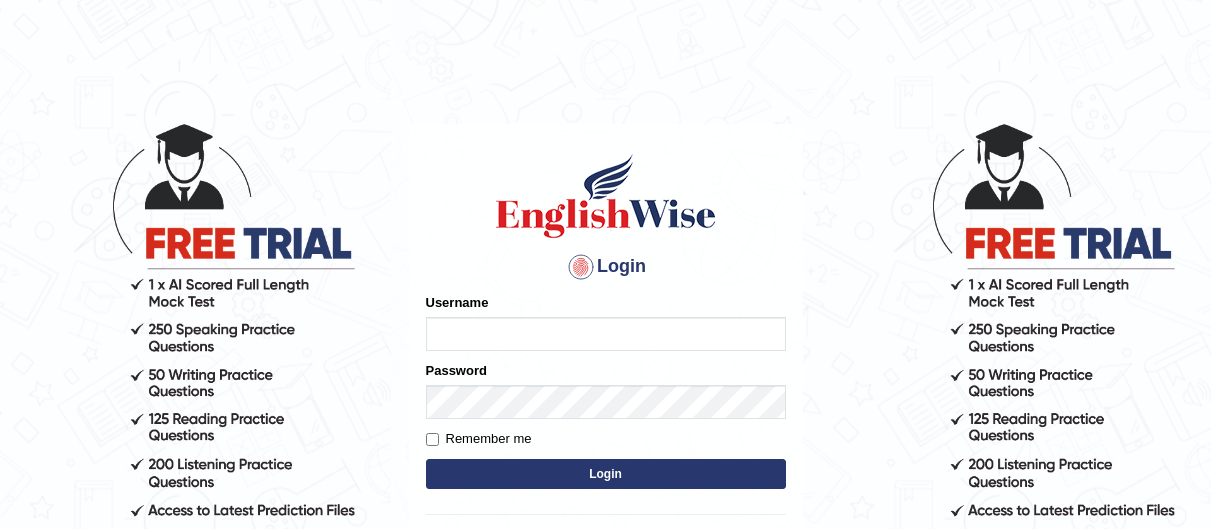 scroll, scrollTop: 0, scrollLeft: 0, axis: both 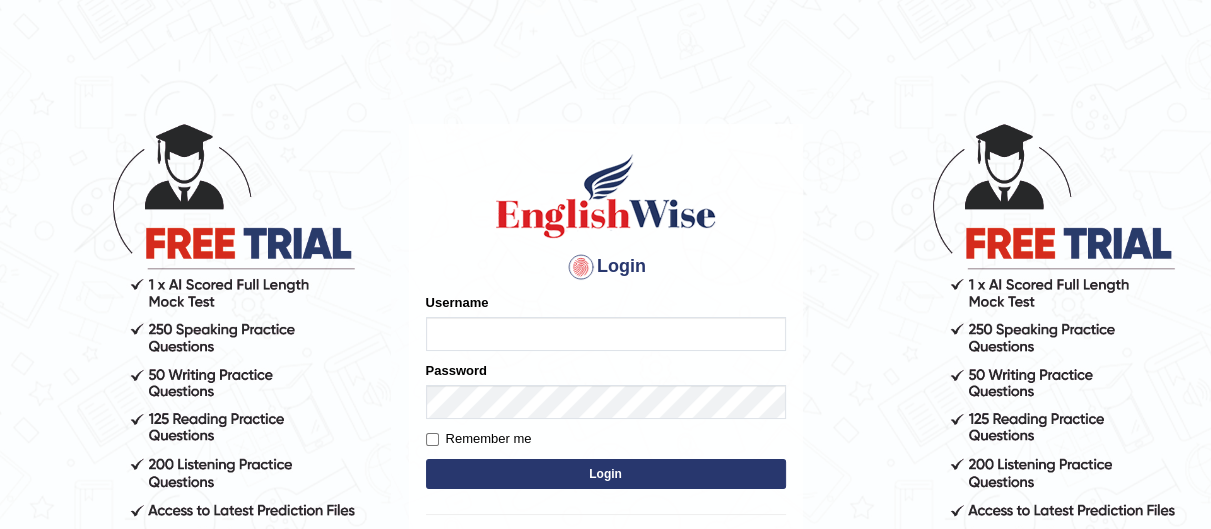 type on "madanpokharel" 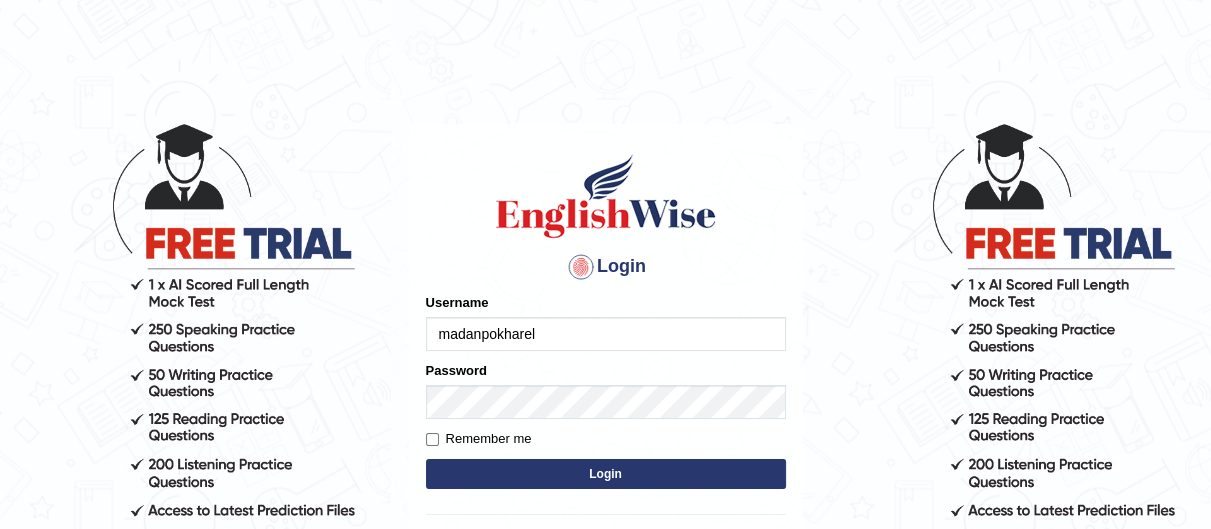 drag, startPoint x: 0, startPoint y: 0, endPoint x: 588, endPoint y: 335, distance: 676.7341 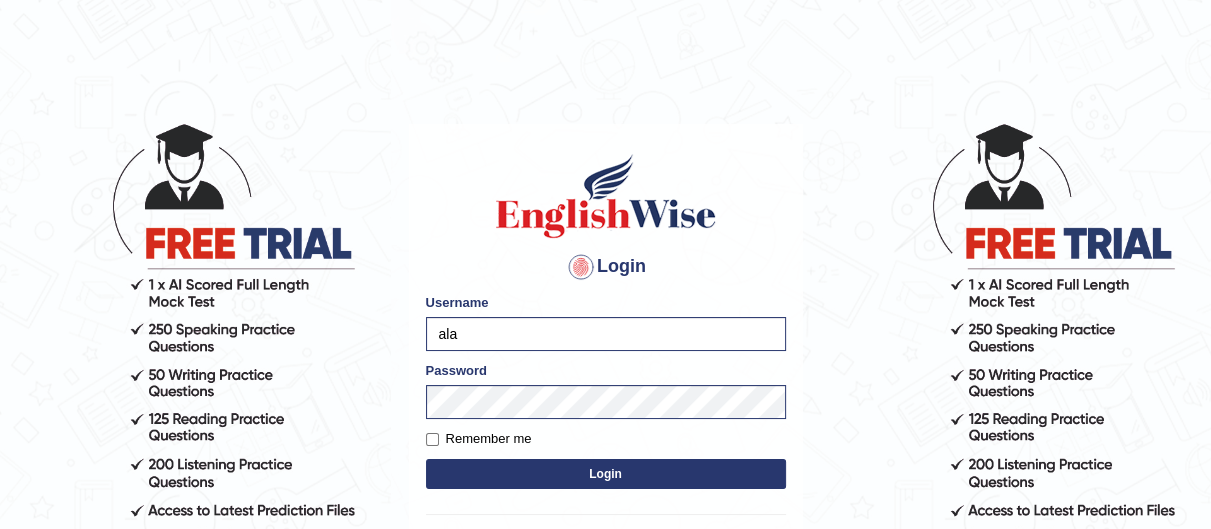 type on "Aladodeen" 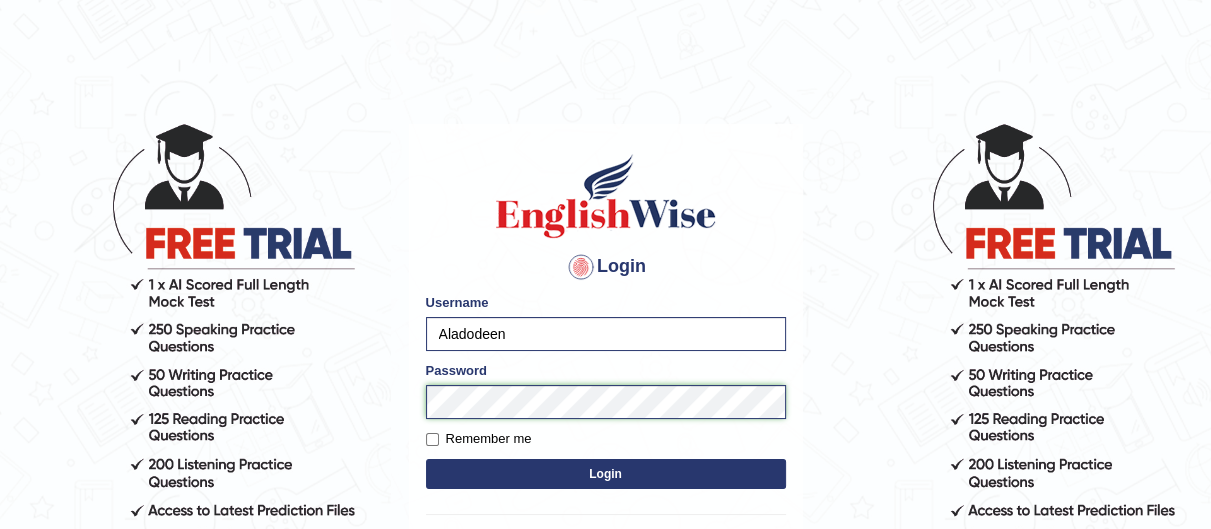 click on "Login
Please fix the following errors:
Username
Aladodeen
Password
Remember me
Login
Don't have an account?
Create an account
Forgot Password
2025 ©  English Wise.  All Rights Reserved  Back to English Wise" at bounding box center [605, 325] 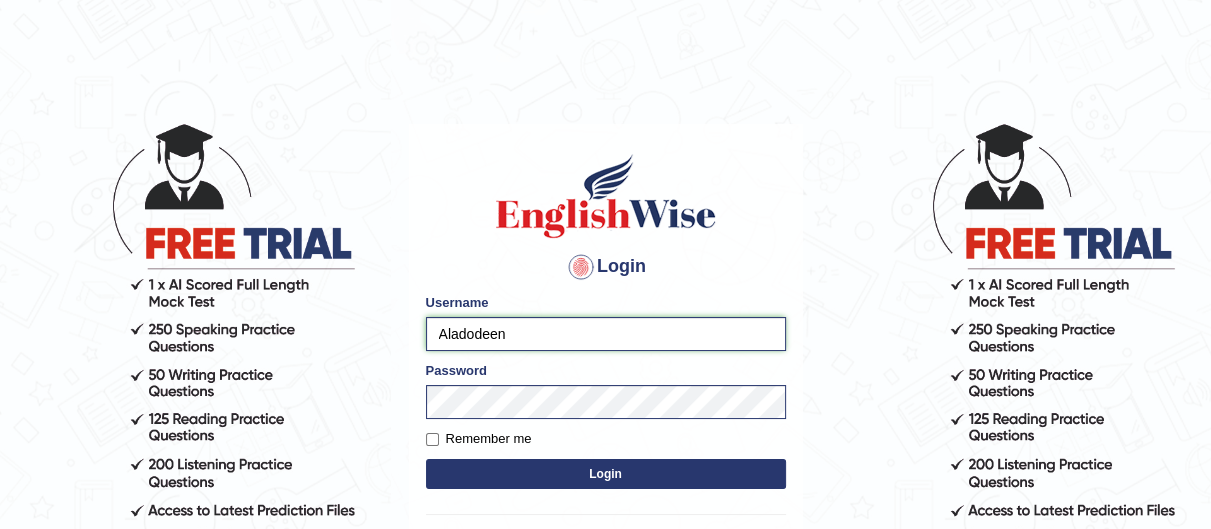 click on "Aladodeen" at bounding box center [606, 334] 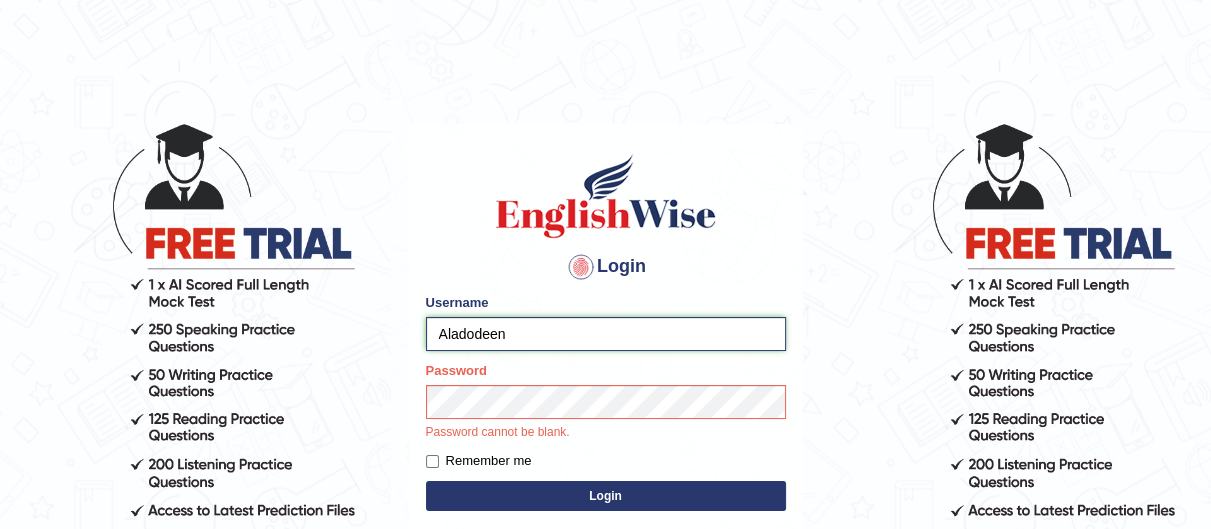 drag, startPoint x: 541, startPoint y: 337, endPoint x: 454, endPoint y: 351, distance: 88.11924 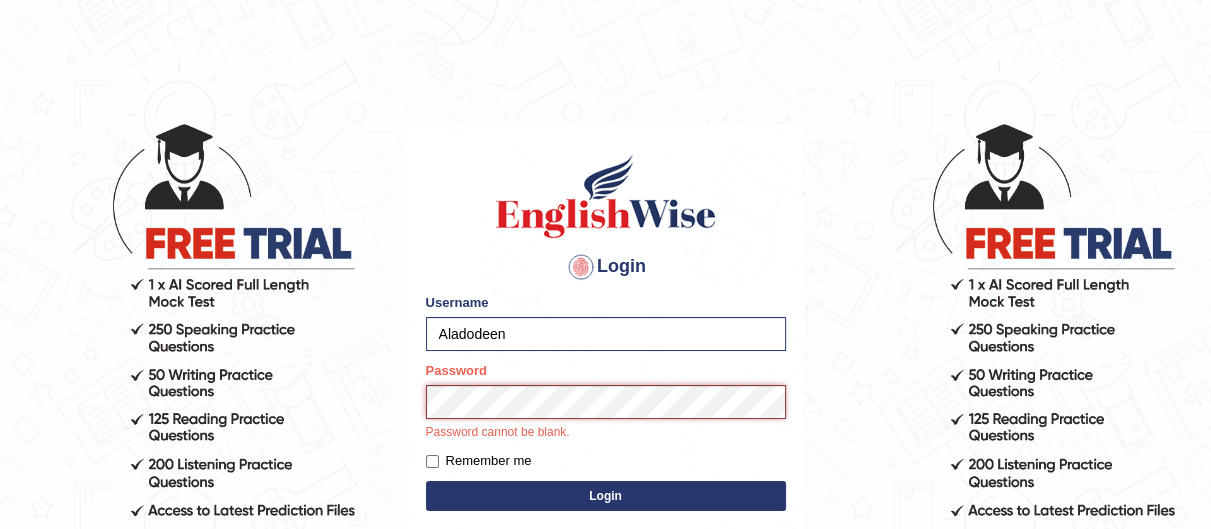 click on "Login" at bounding box center [606, 496] 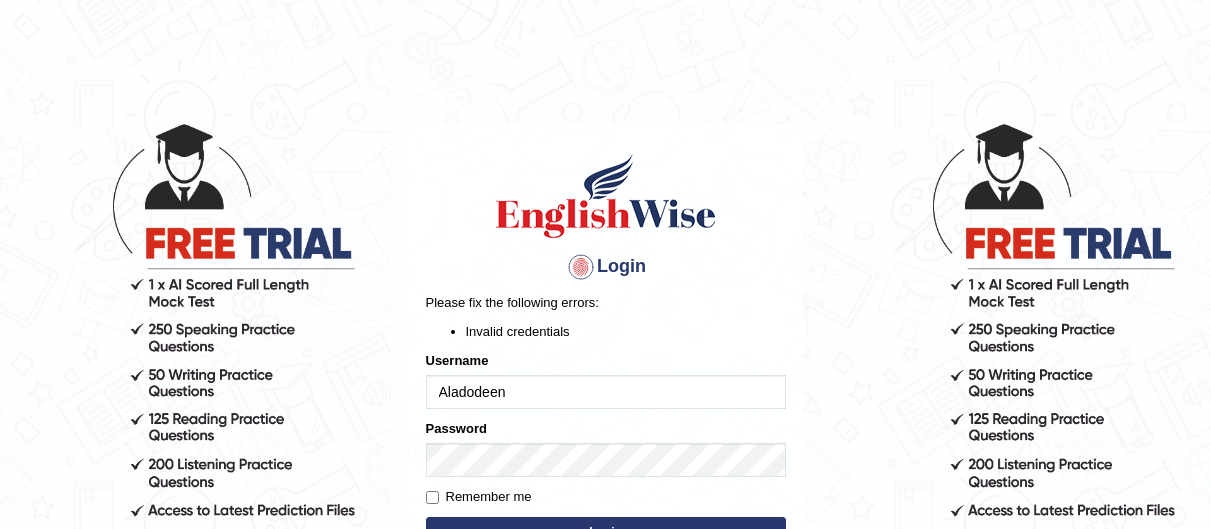 scroll, scrollTop: 0, scrollLeft: 0, axis: both 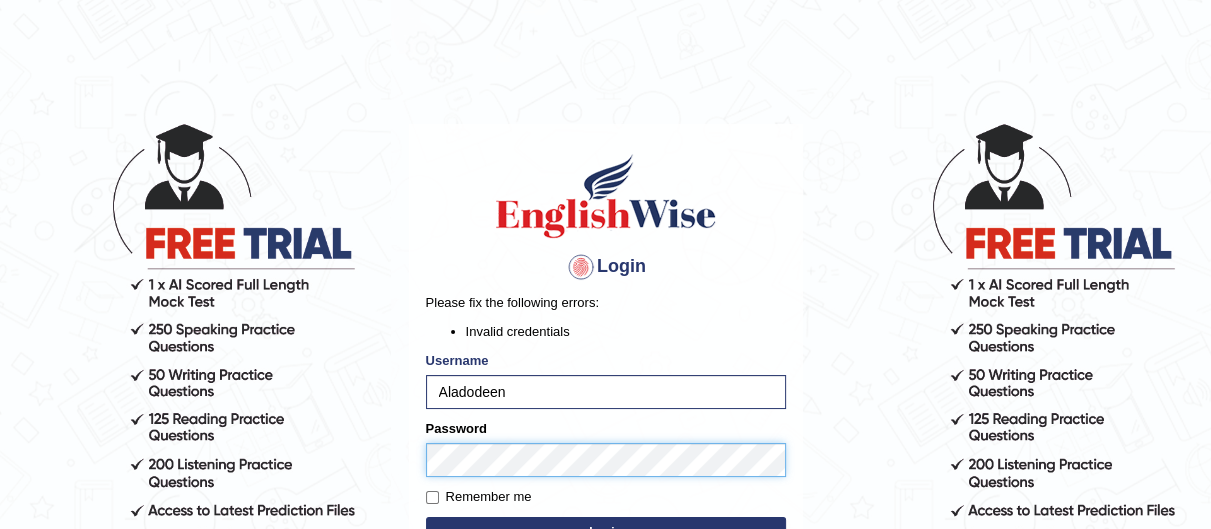 click on "Login
Please fix the following errors: Invalid credentials
Username
Aladodeen
Password
Remember me
Login
Don't have an account?
Create an account
Forgot Password
2025 ©  English Wise.  All Rights Reserved  Back to English Wise" at bounding box center [605, 325] 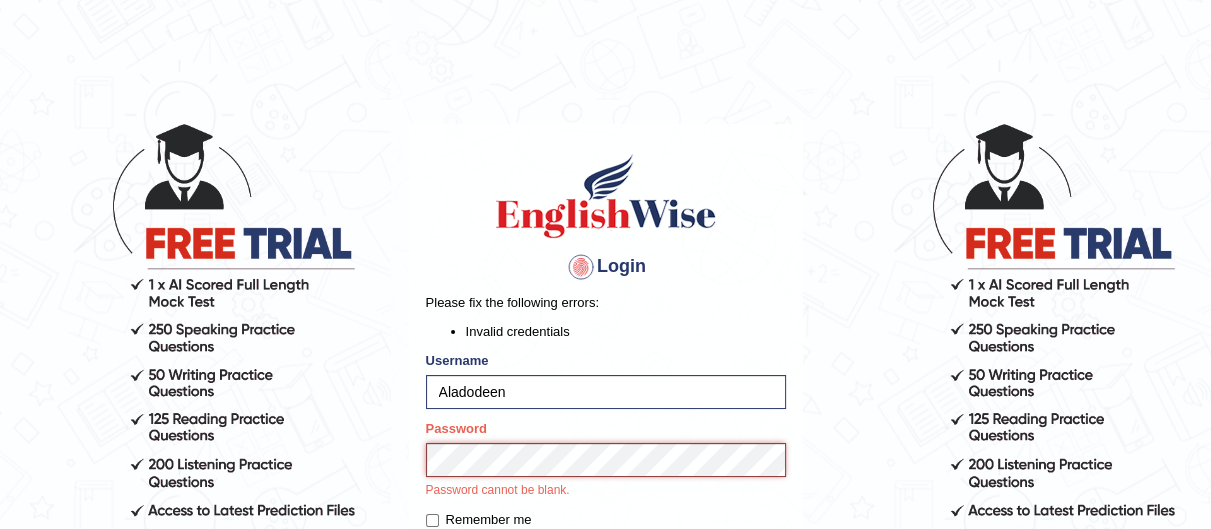 click on "Login" at bounding box center (606, 555) 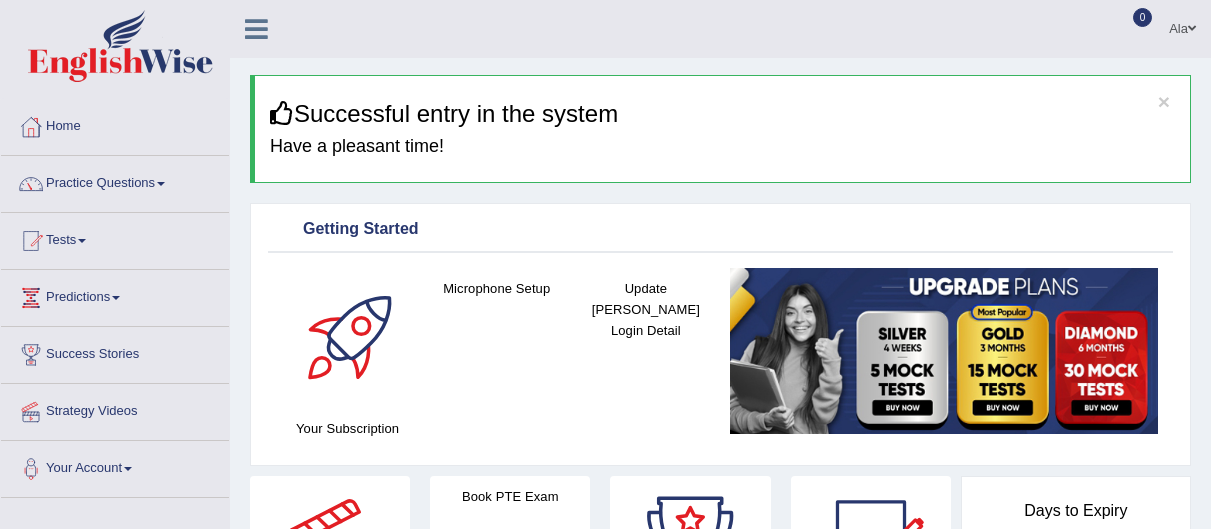 scroll, scrollTop: 0, scrollLeft: 0, axis: both 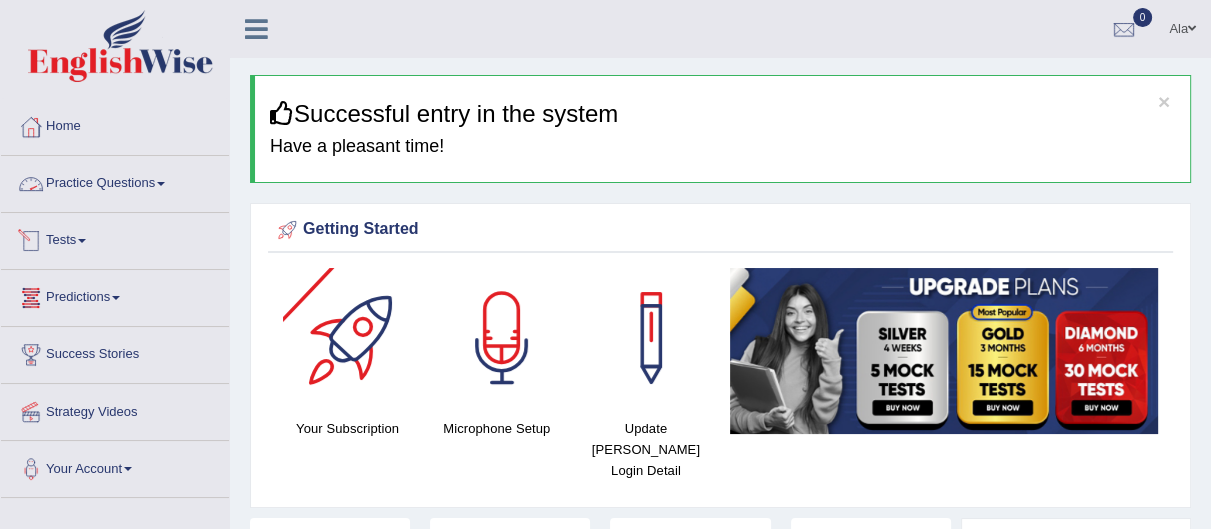click on "Practice Questions" at bounding box center (115, 181) 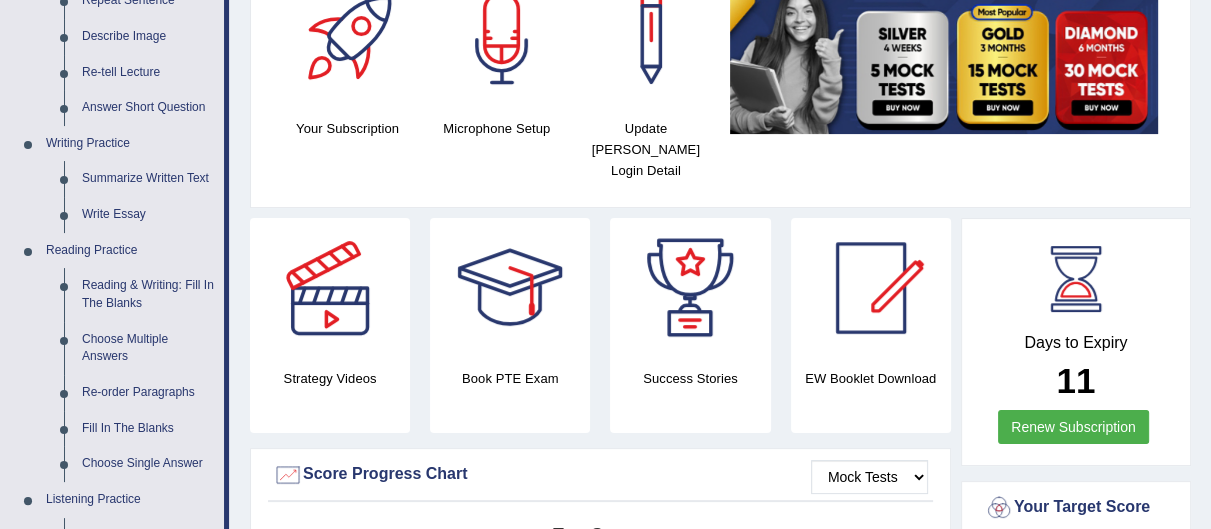 scroll, scrollTop: 380, scrollLeft: 0, axis: vertical 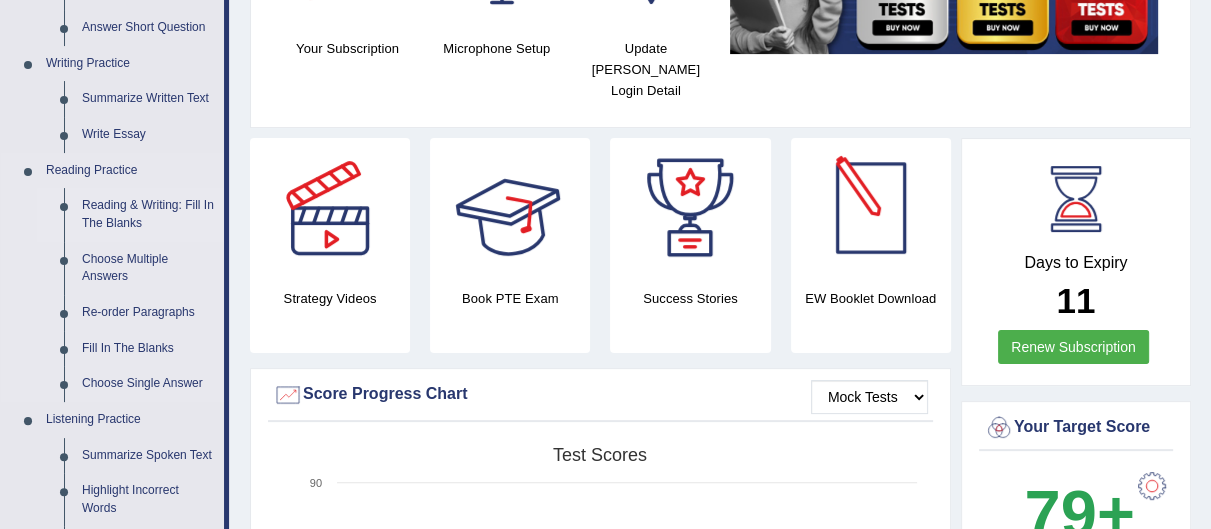 click on "Reading & Writing: Fill In The Blanks" at bounding box center (148, 214) 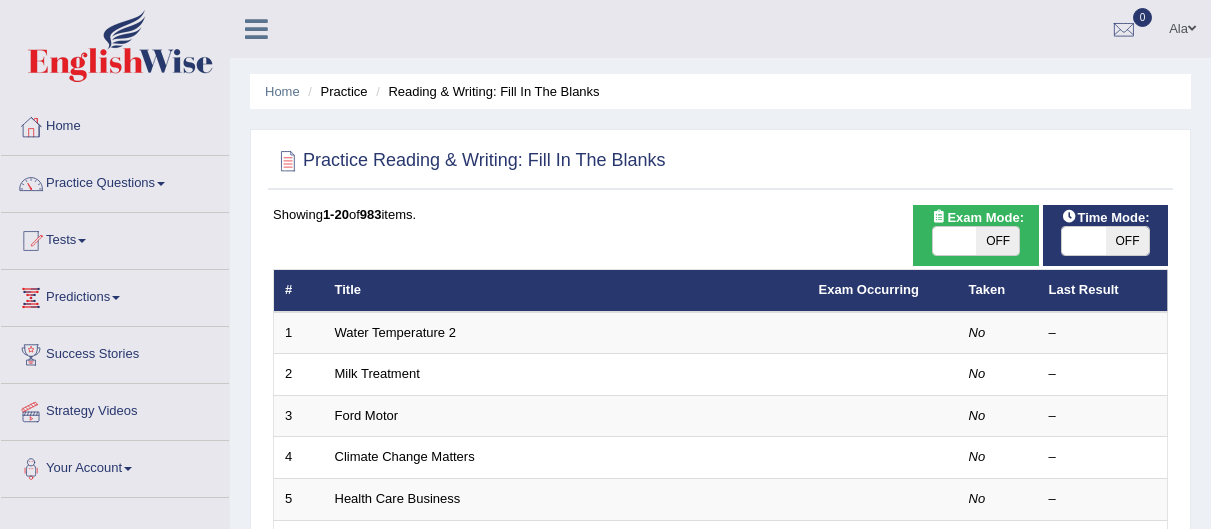 scroll, scrollTop: 0, scrollLeft: 0, axis: both 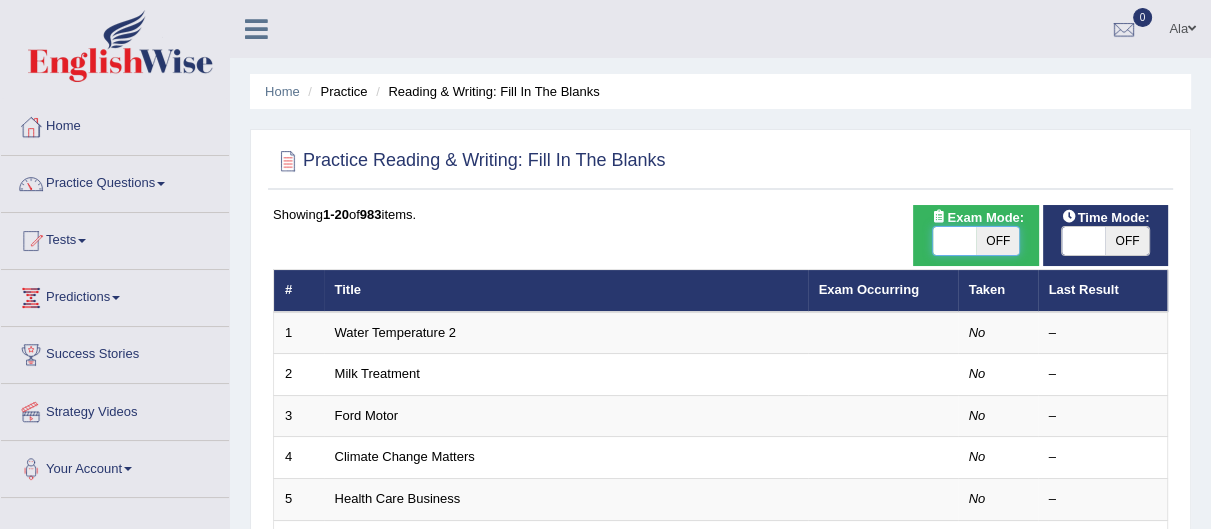 click at bounding box center (954, 241) 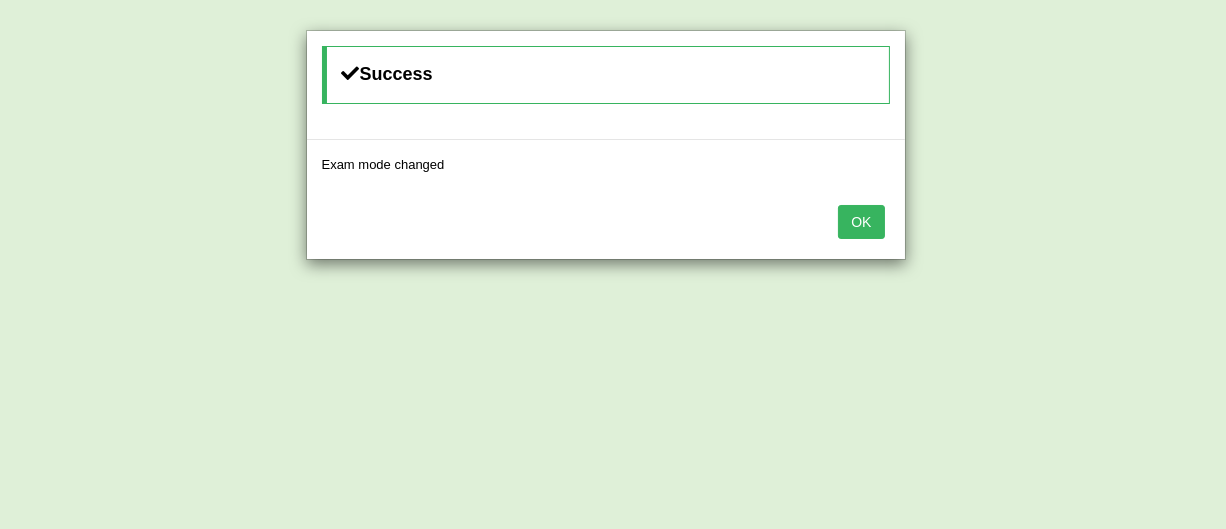 click on "OK" at bounding box center [861, 222] 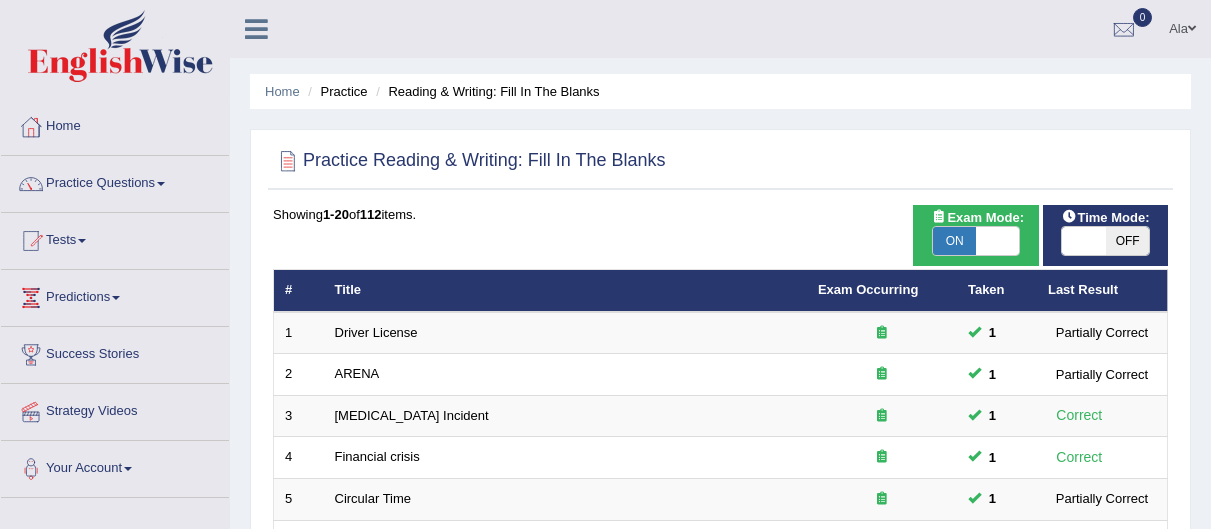 scroll, scrollTop: 0, scrollLeft: 0, axis: both 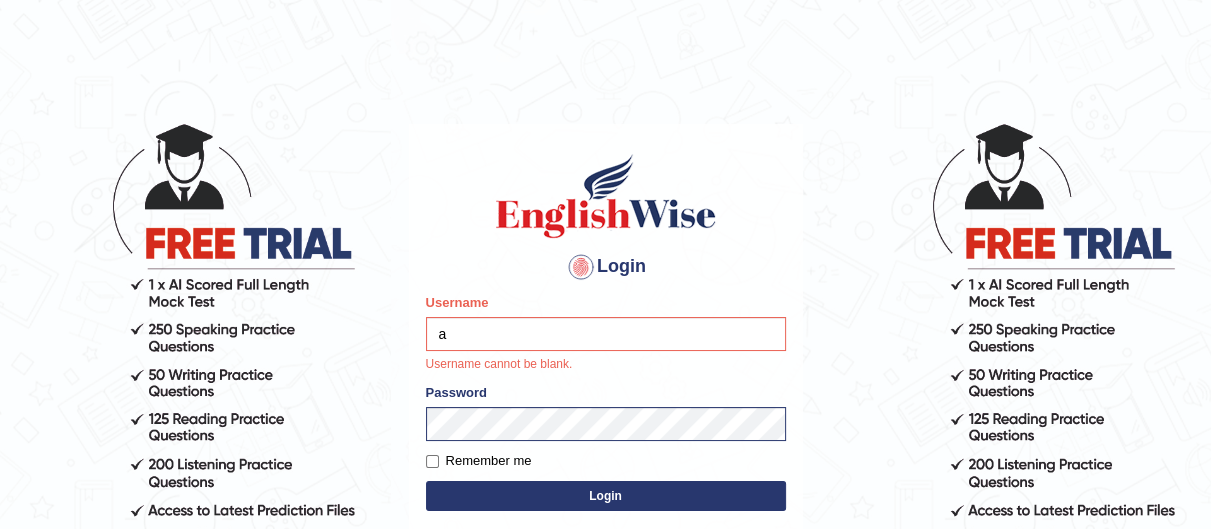 type on "Aladodeen" 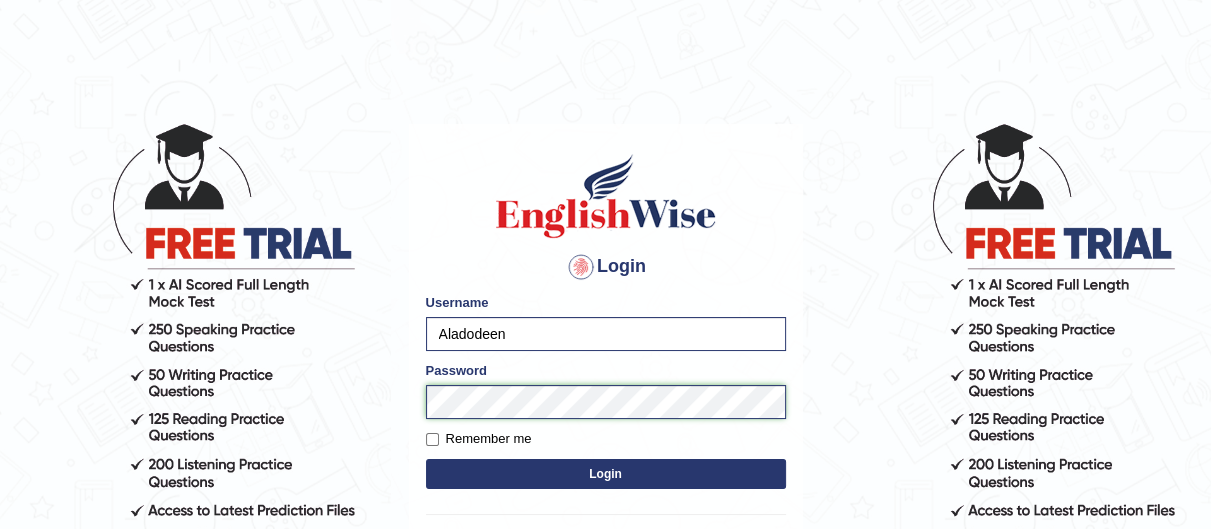 click on "Login
Please fix the following errors:
Username
Aladodeen
Password
Remember me
Login
Don't have an account?
Create an account
Forgot Password
2025 ©  English Wise.  All Rights Reserved  Back to English Wise" at bounding box center (605, 325) 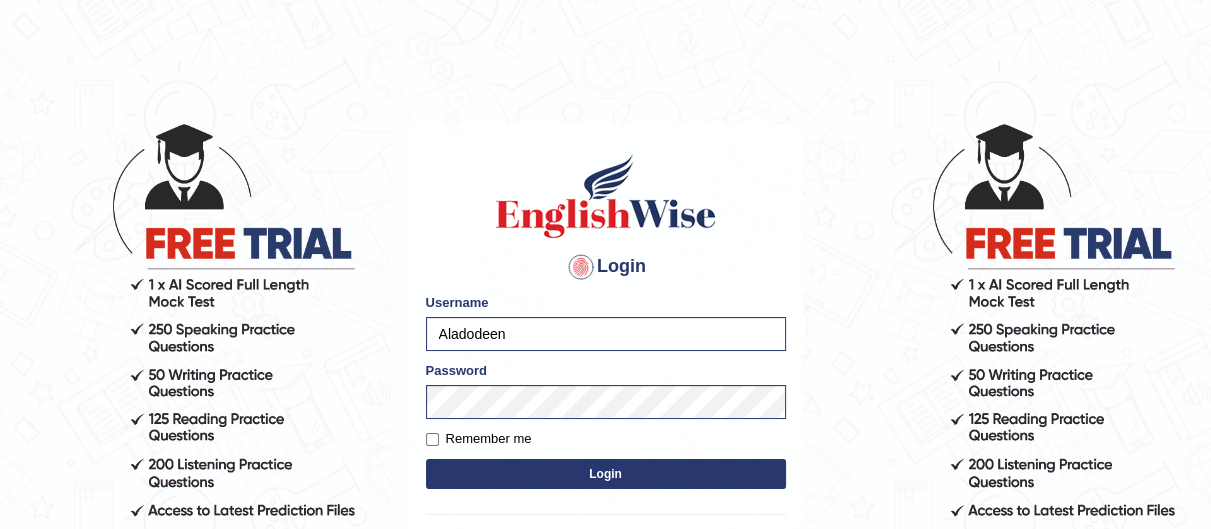 click on "Login" at bounding box center (606, 474) 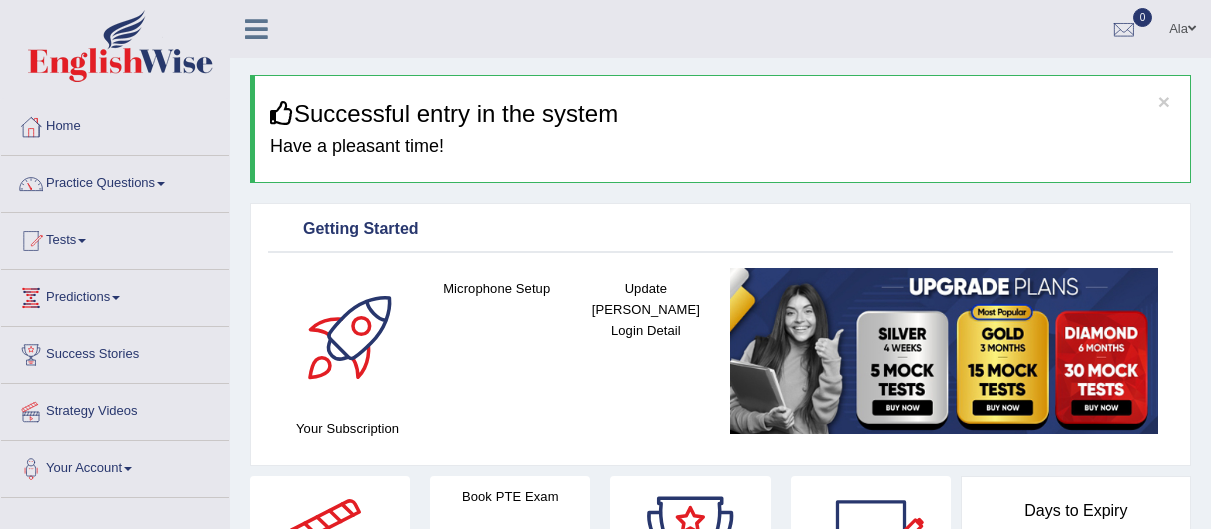 scroll, scrollTop: 0, scrollLeft: 0, axis: both 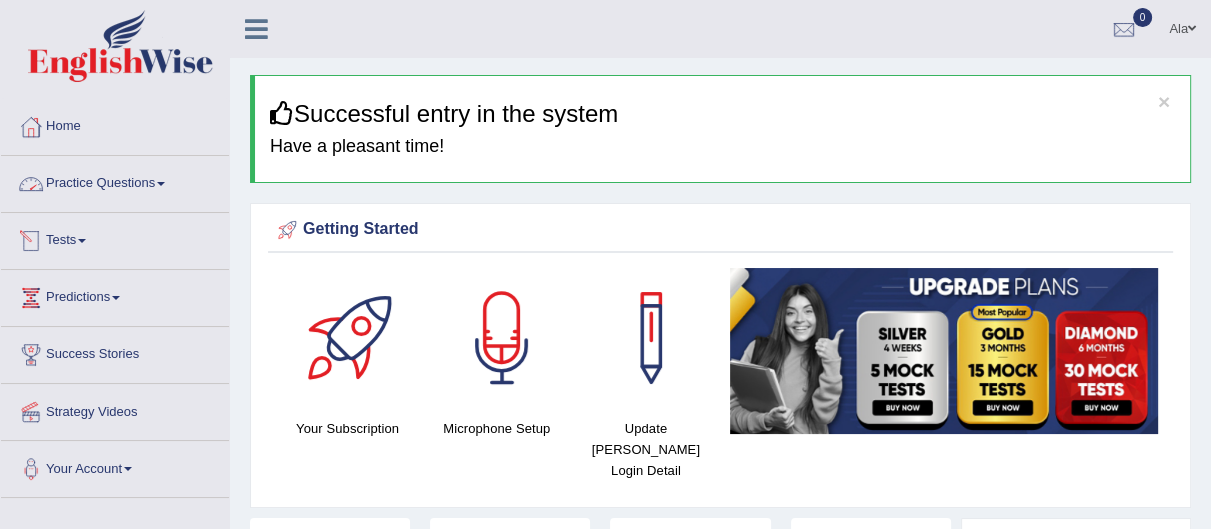 click on "Tests" at bounding box center (115, 238) 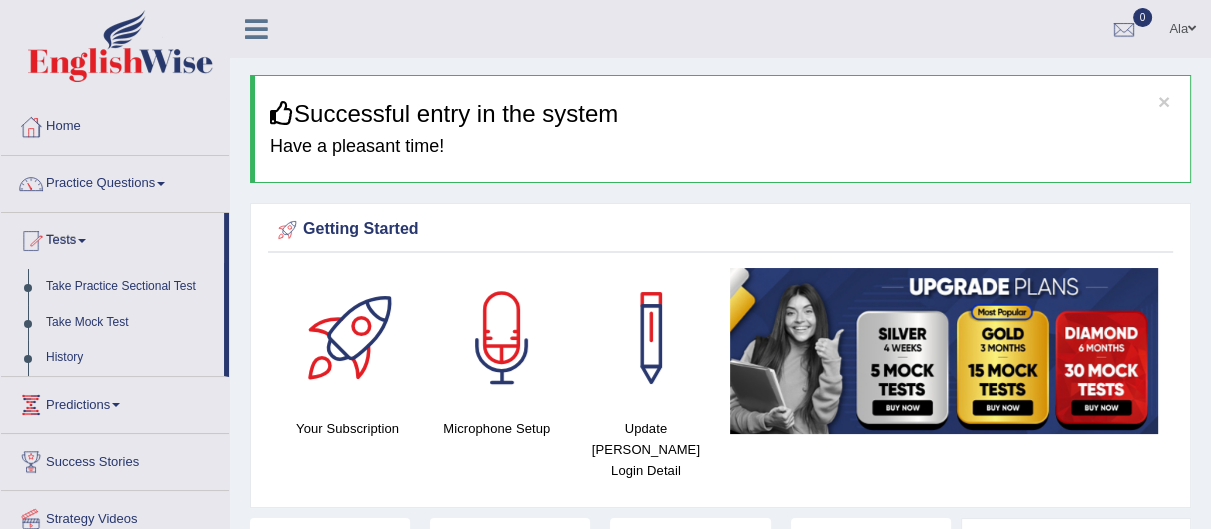 click on "Practice Questions" at bounding box center [115, 181] 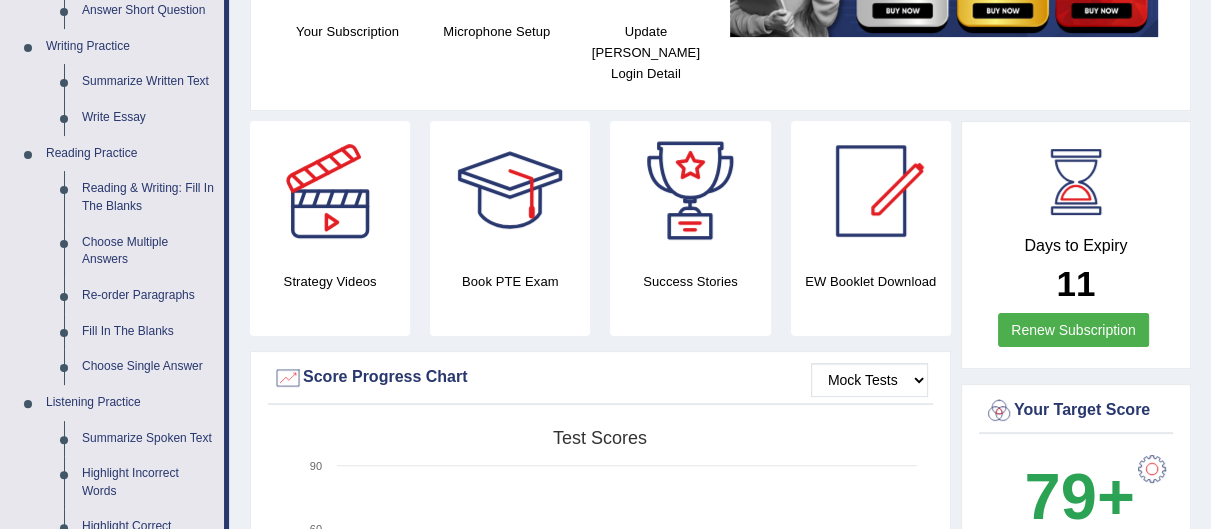 scroll, scrollTop: 402, scrollLeft: 0, axis: vertical 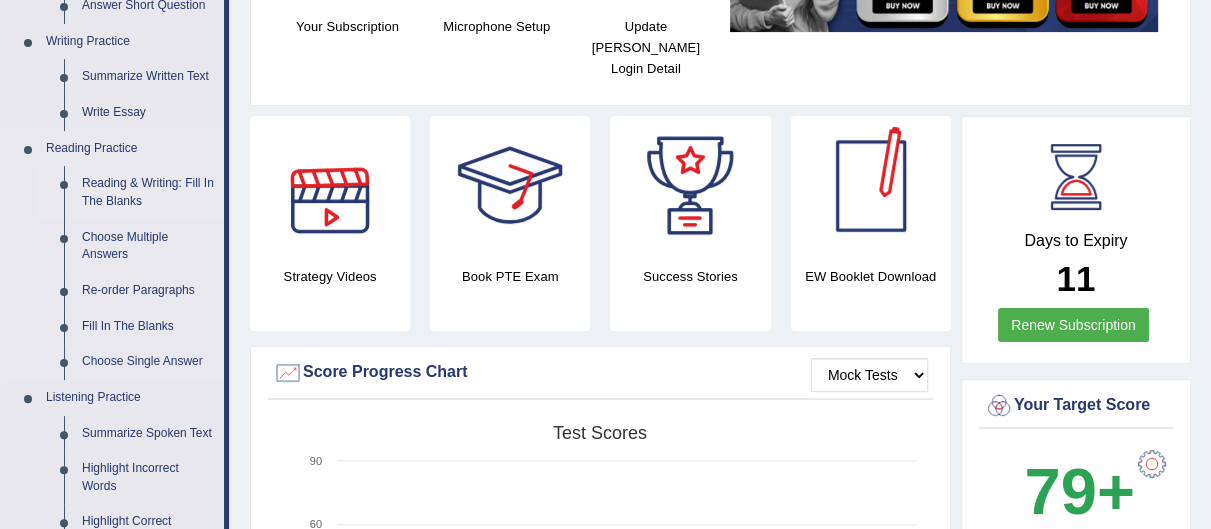 click on "Reading & Writing: Fill In The Blanks" at bounding box center [148, 192] 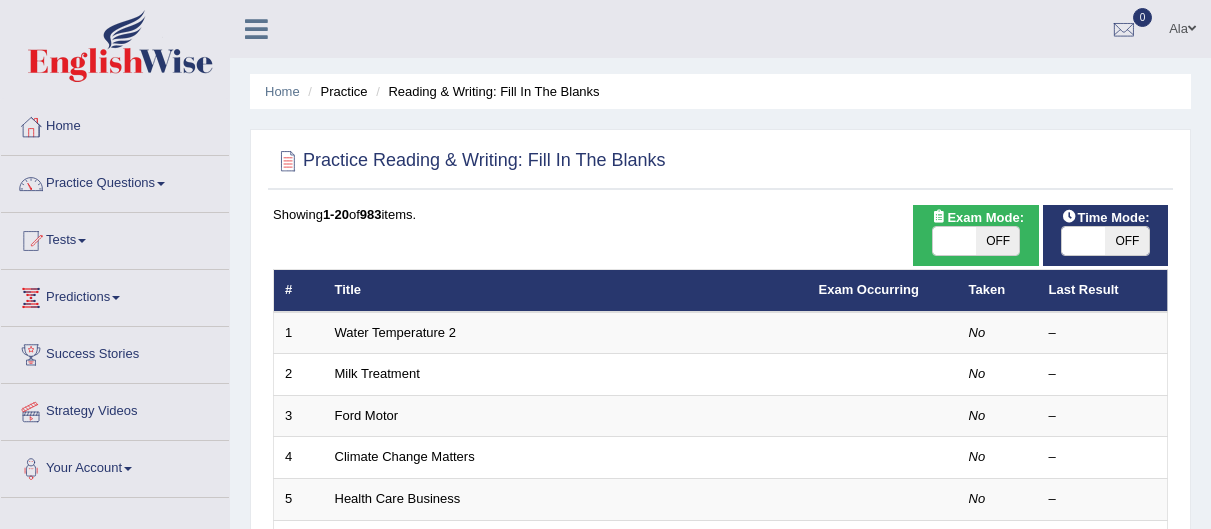 scroll, scrollTop: 0, scrollLeft: 0, axis: both 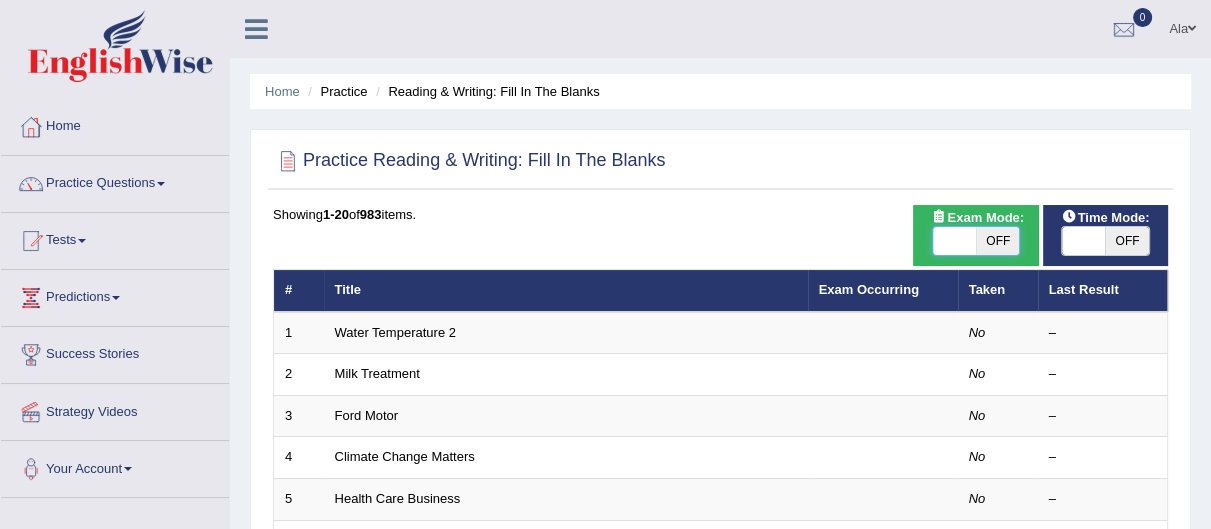 click at bounding box center (954, 241) 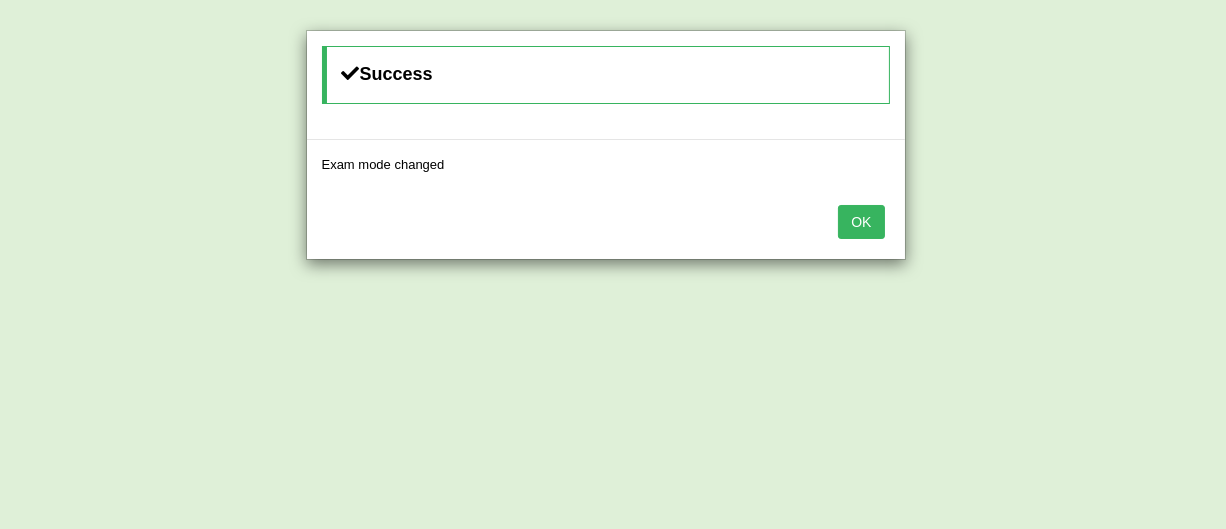 click on "OK" at bounding box center (861, 222) 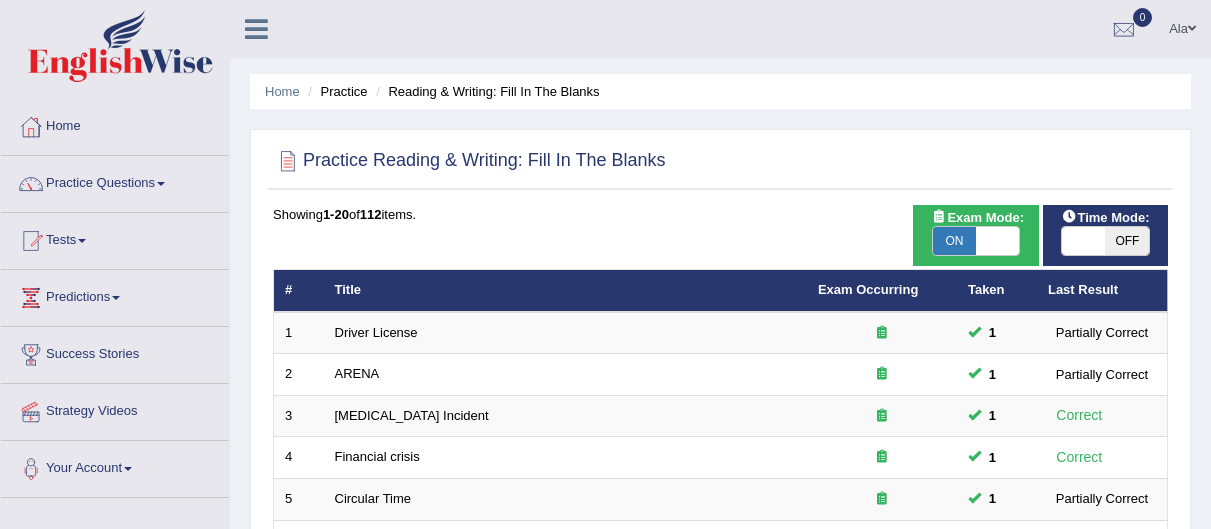 scroll, scrollTop: 0, scrollLeft: 0, axis: both 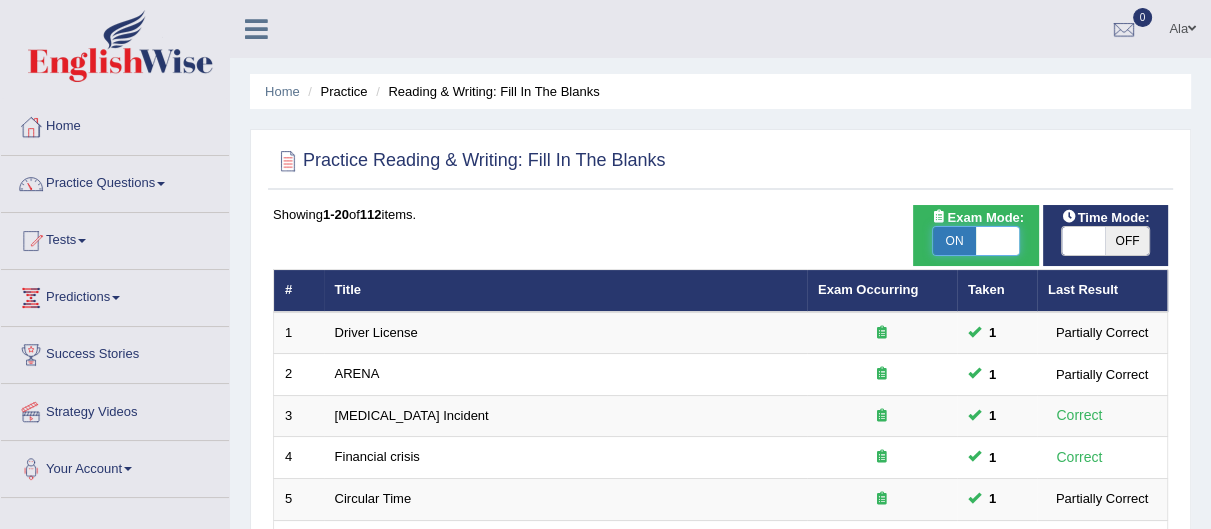 click at bounding box center [997, 241] 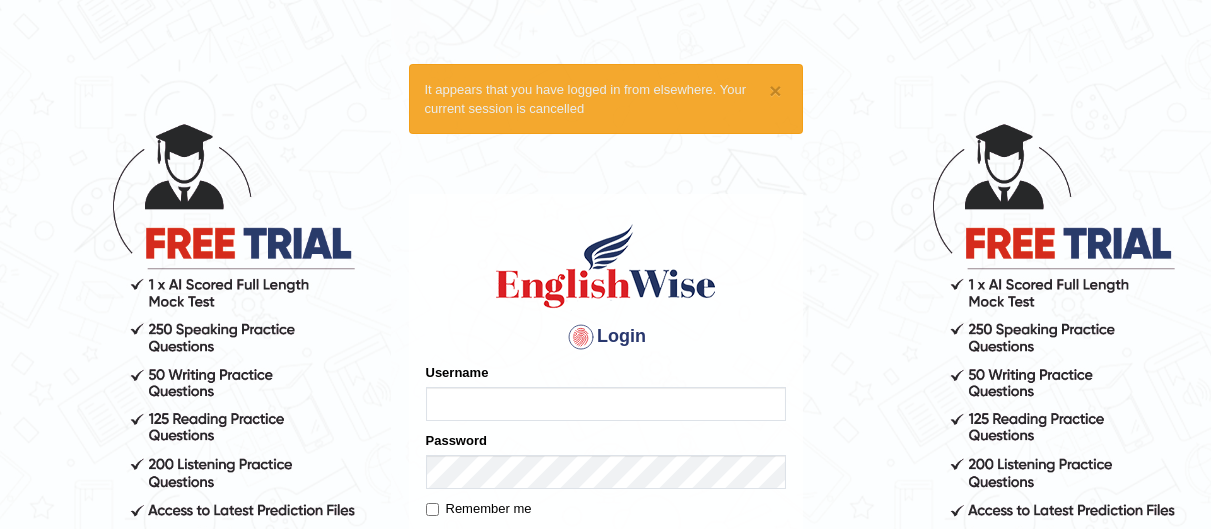 scroll, scrollTop: 0, scrollLeft: 0, axis: both 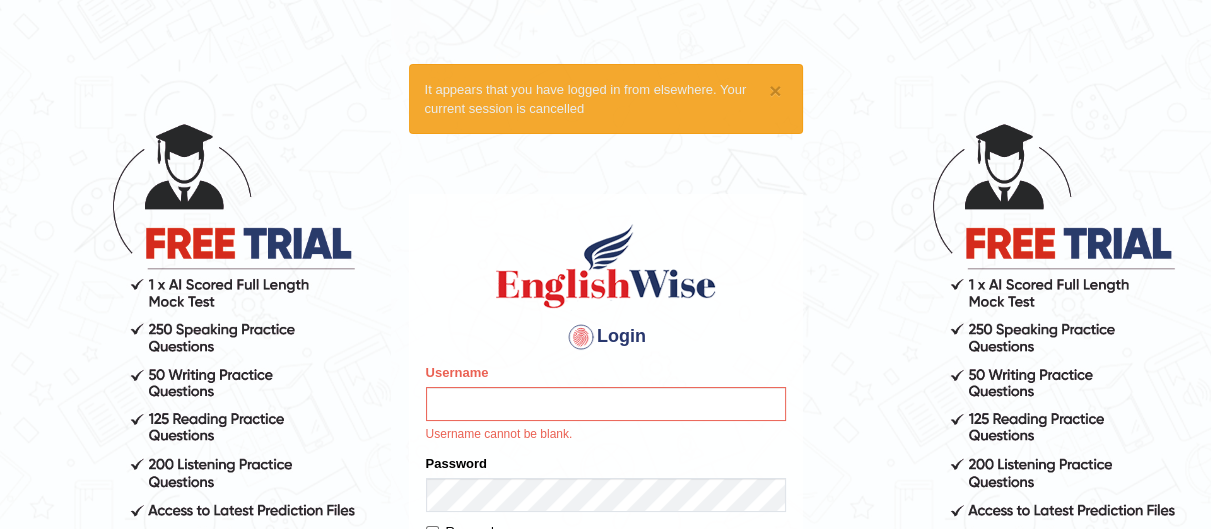 click on "Username" at bounding box center [606, 404] 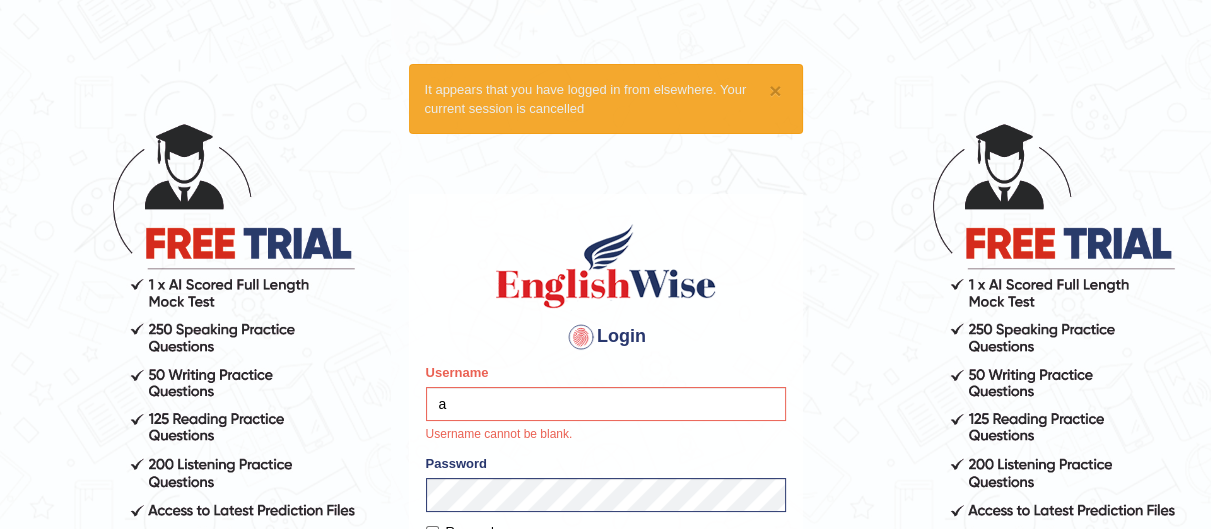 type on "Aladodeen" 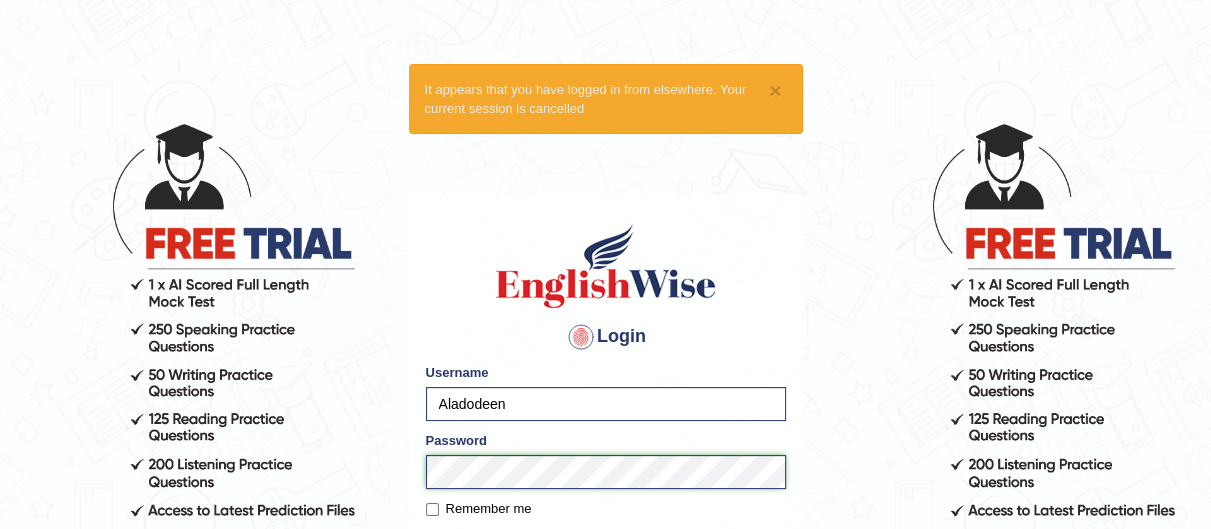 click on "×
It appears that you have logged in from elsewhere. Your current session is cancelled
Login
Please fix the following errors:
Username
Aladodeen
Password
Remember me
Login
Don't have an account?
Create an account
Forgot Password
2025 ©  English Wise.  All Rights Reserved  Back to English Wise" at bounding box center (605, 325) 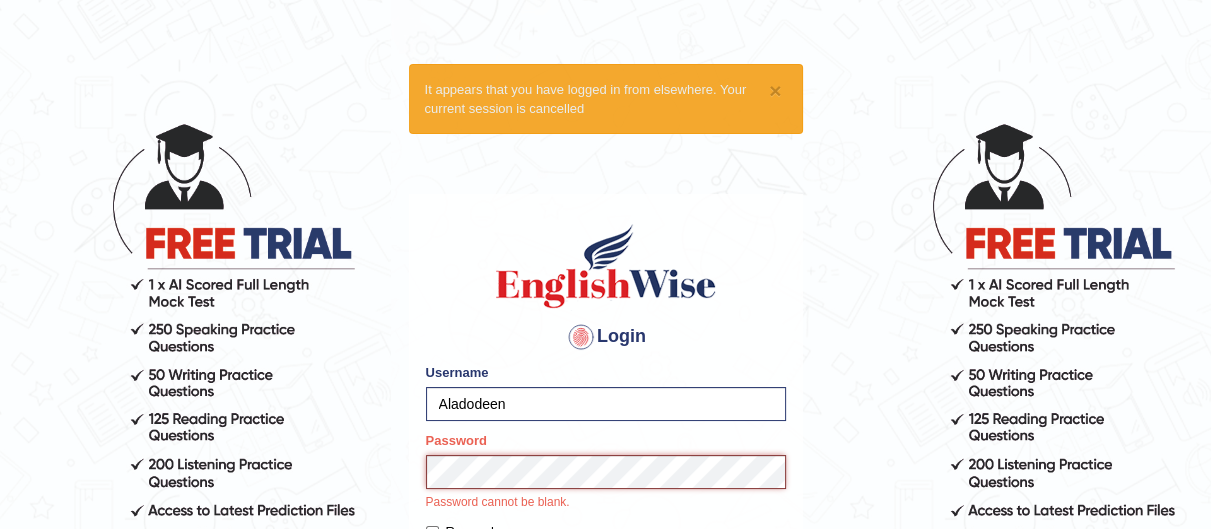 click on "Login" at bounding box center (606, 567) 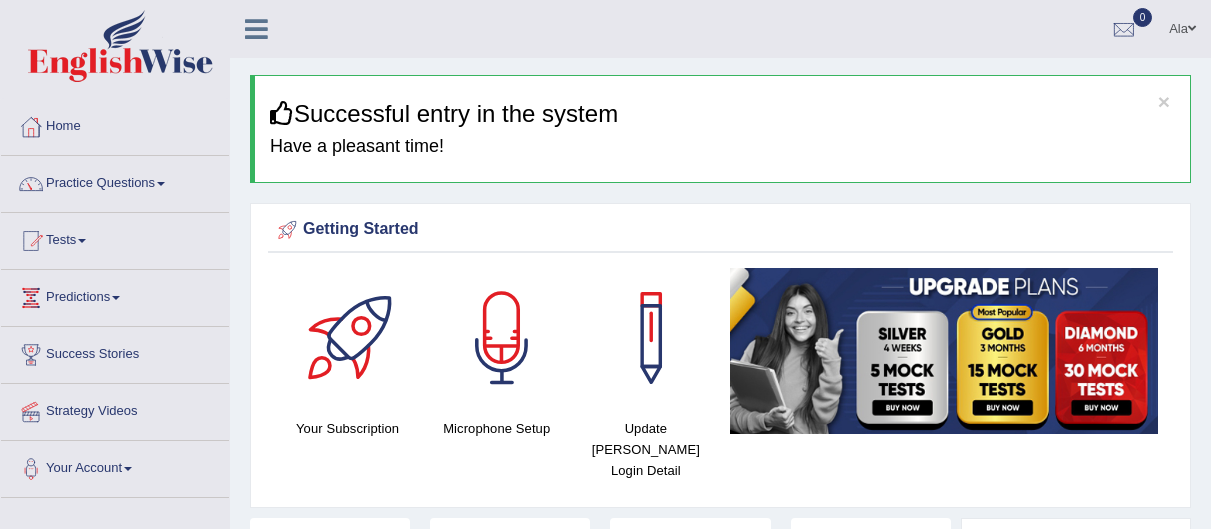 scroll, scrollTop: 0, scrollLeft: 0, axis: both 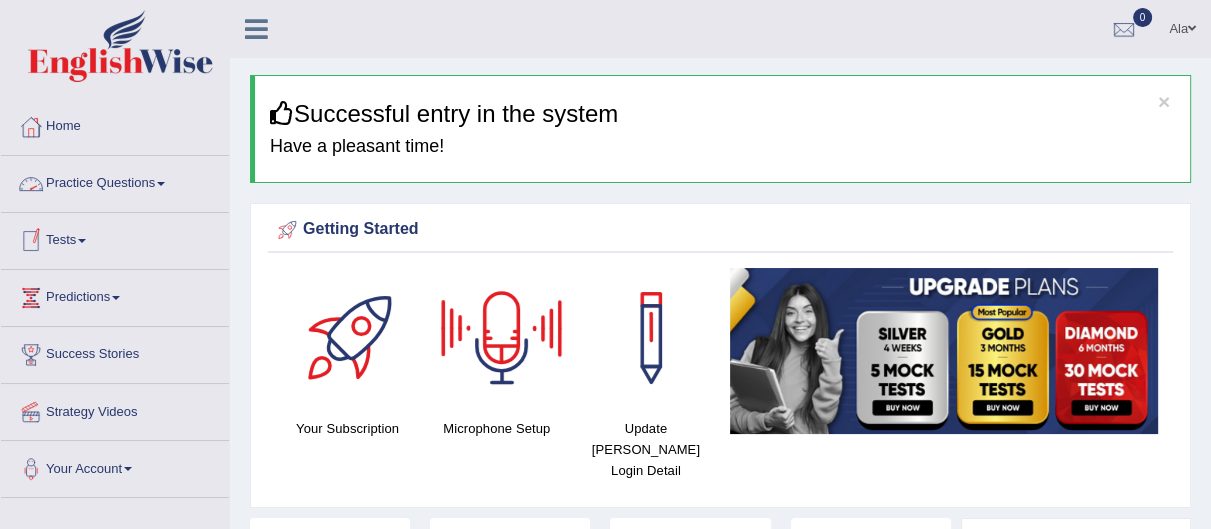 click on "Practice Questions" at bounding box center (115, 181) 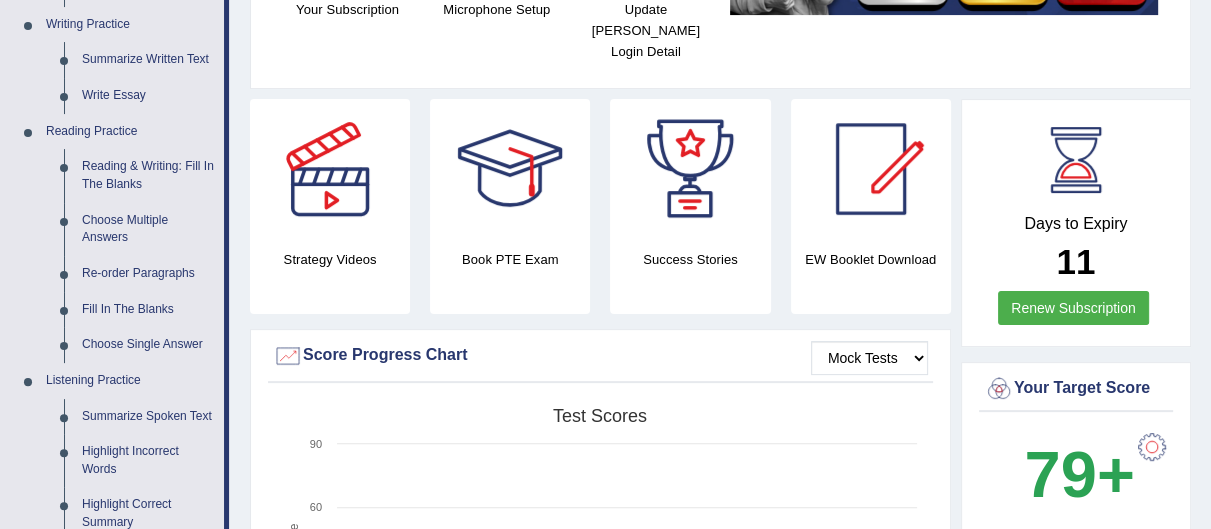 scroll, scrollTop: 454, scrollLeft: 0, axis: vertical 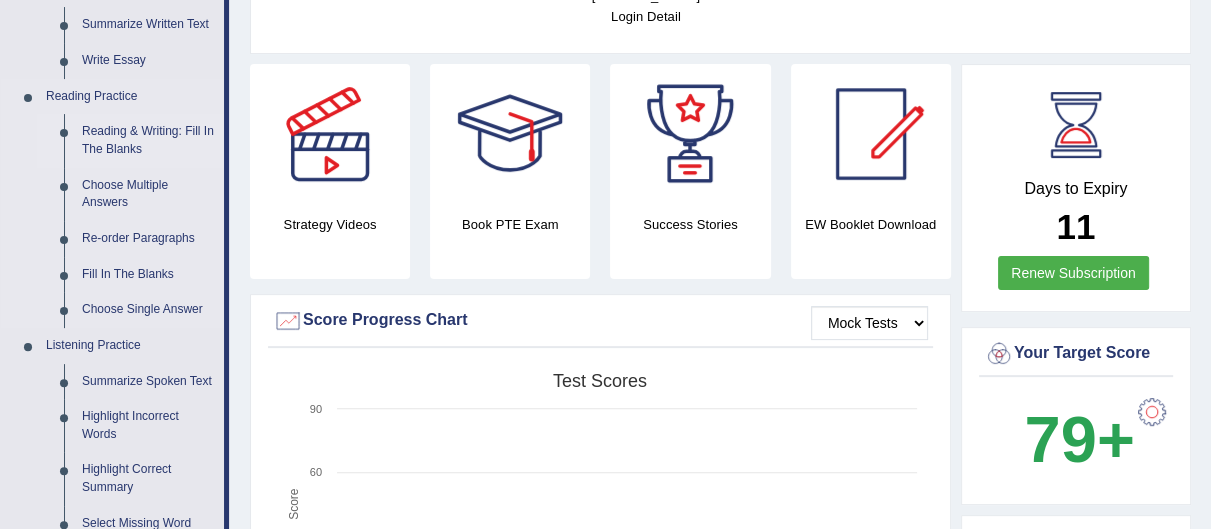 click on "Reading & Writing: Fill In The Blanks" at bounding box center [148, 140] 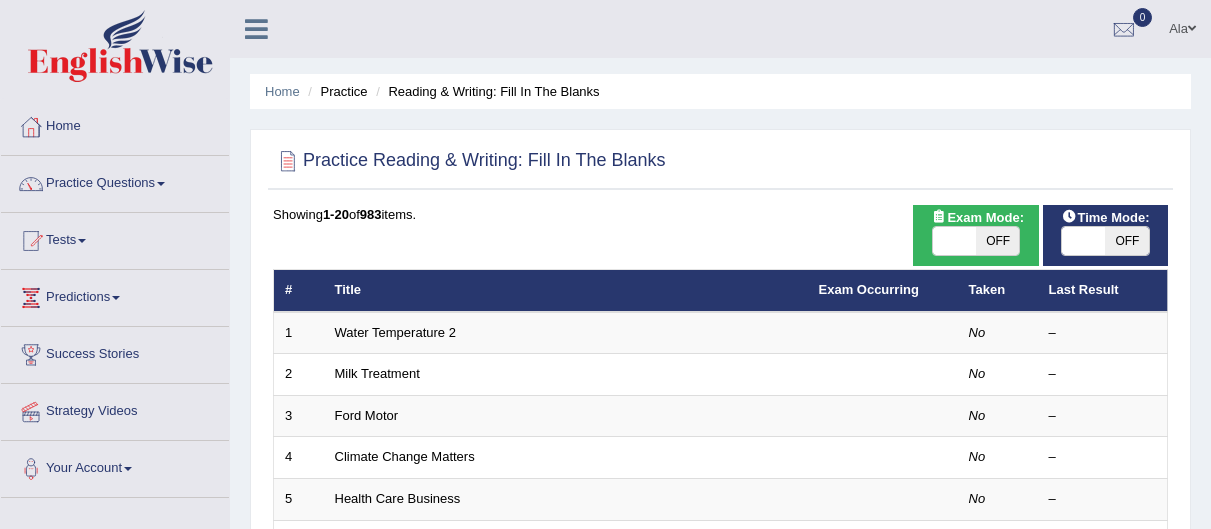 scroll, scrollTop: 0, scrollLeft: 0, axis: both 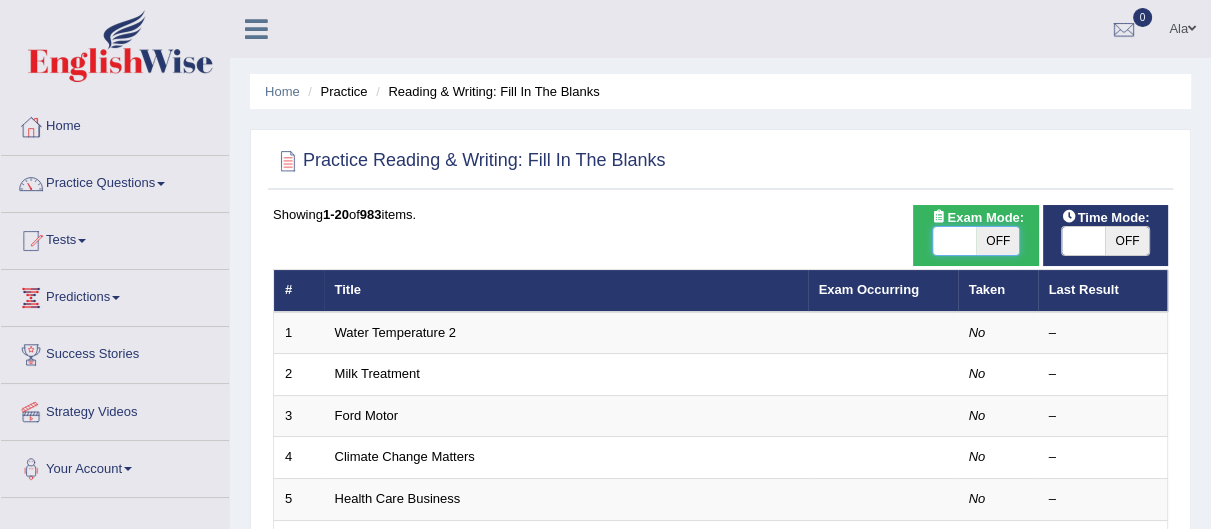 click at bounding box center [954, 241] 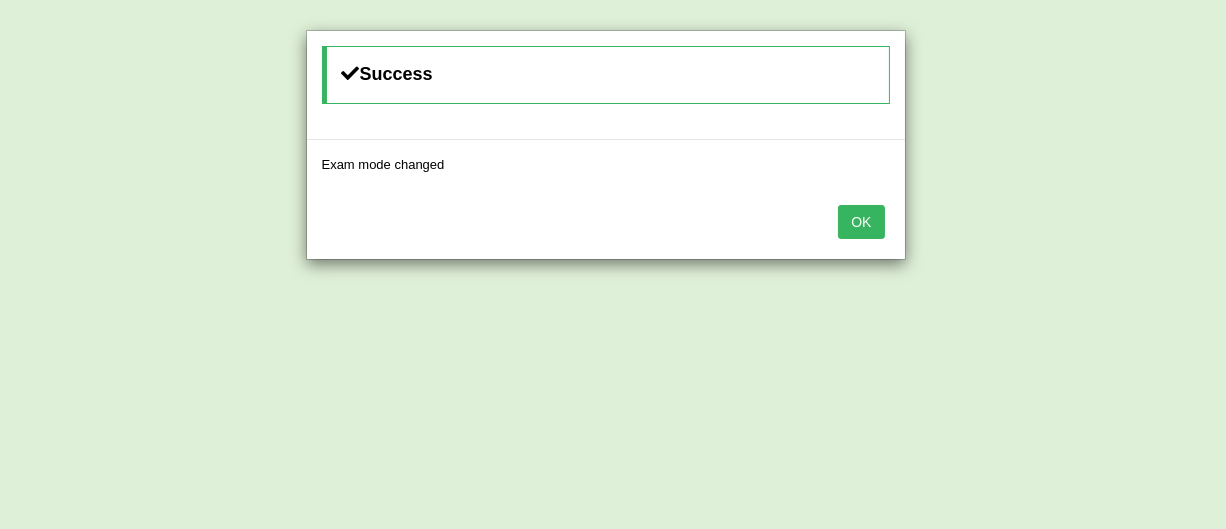 click on "OK" at bounding box center [861, 222] 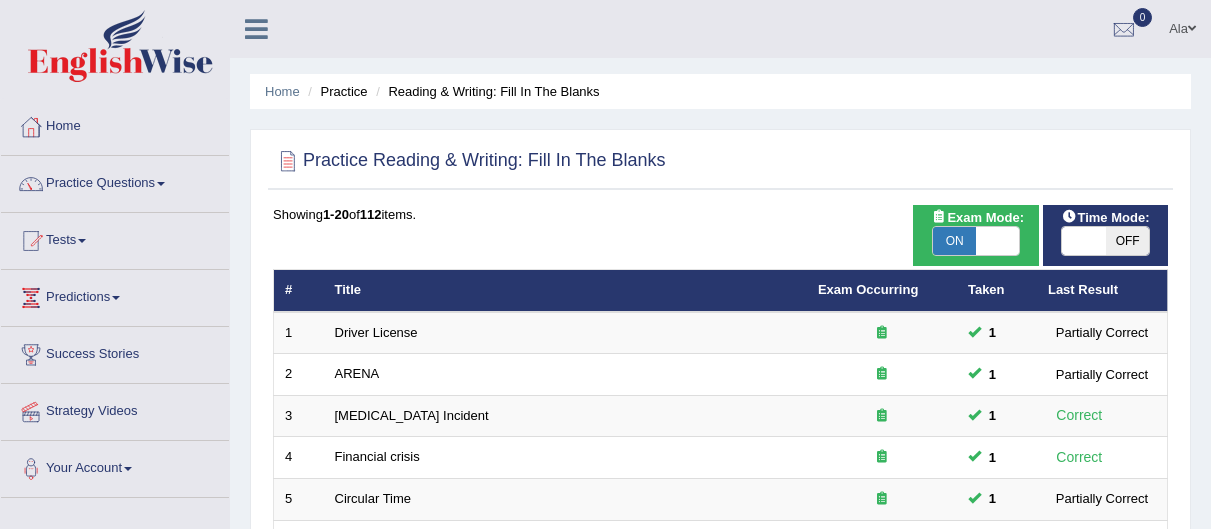 scroll, scrollTop: 0, scrollLeft: 0, axis: both 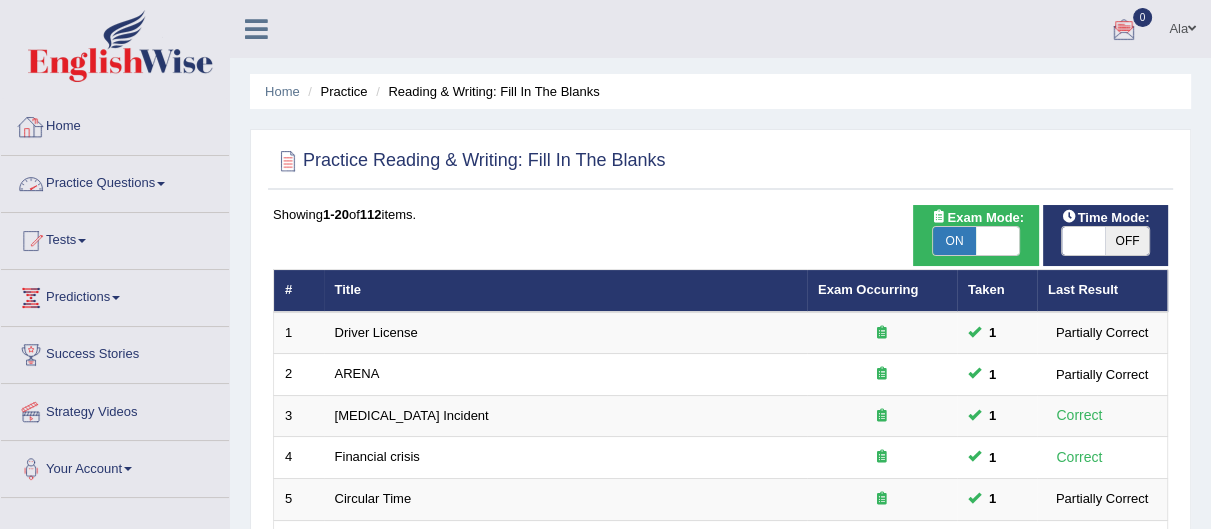 click at bounding box center [161, 184] 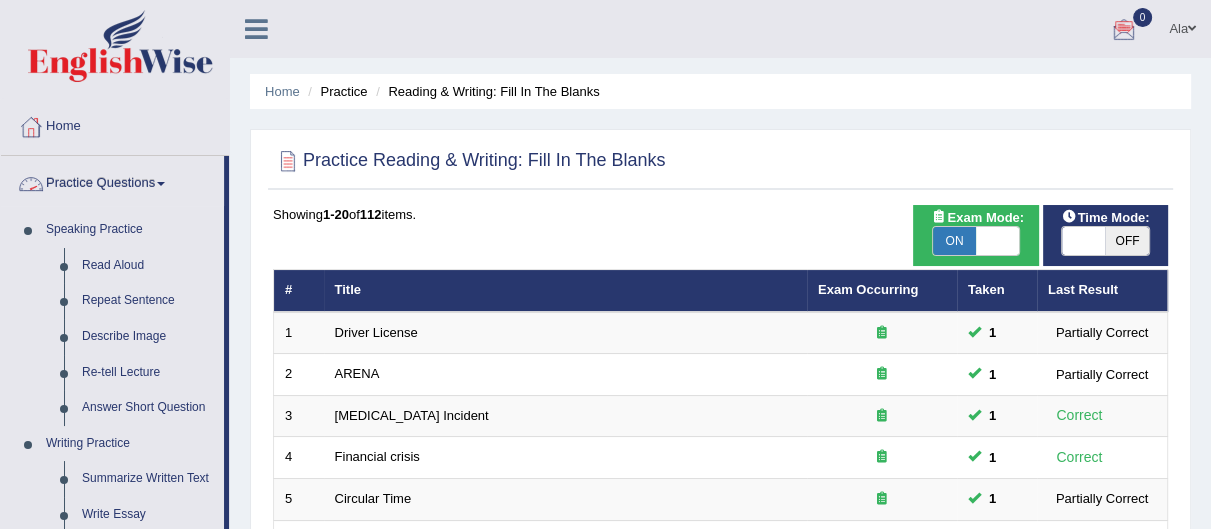 click on "Practice Questions" at bounding box center [112, 181] 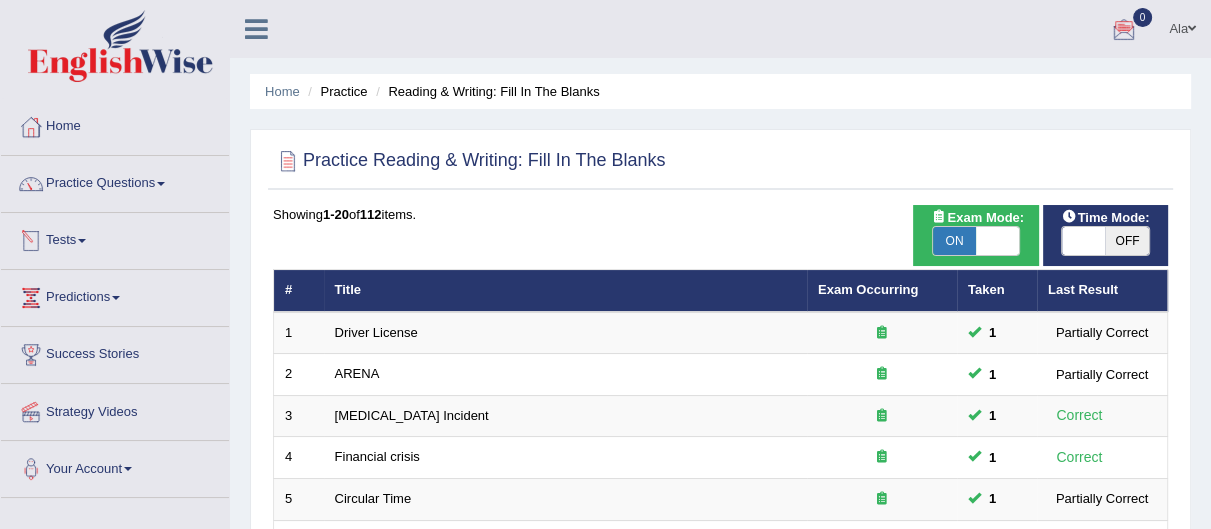 click on "Tests" at bounding box center (115, 238) 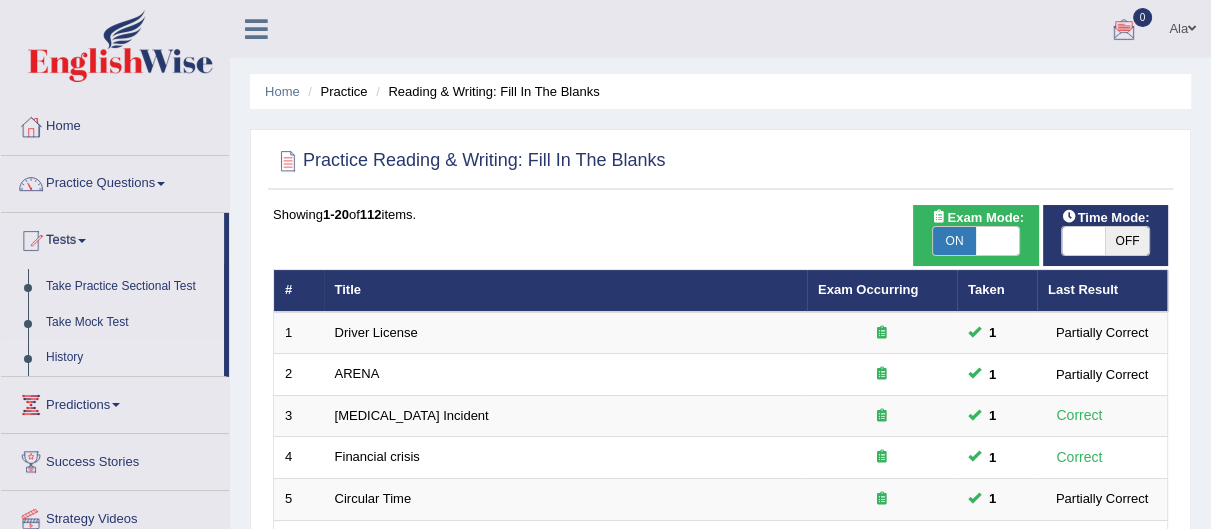 click on "History" at bounding box center [130, 358] 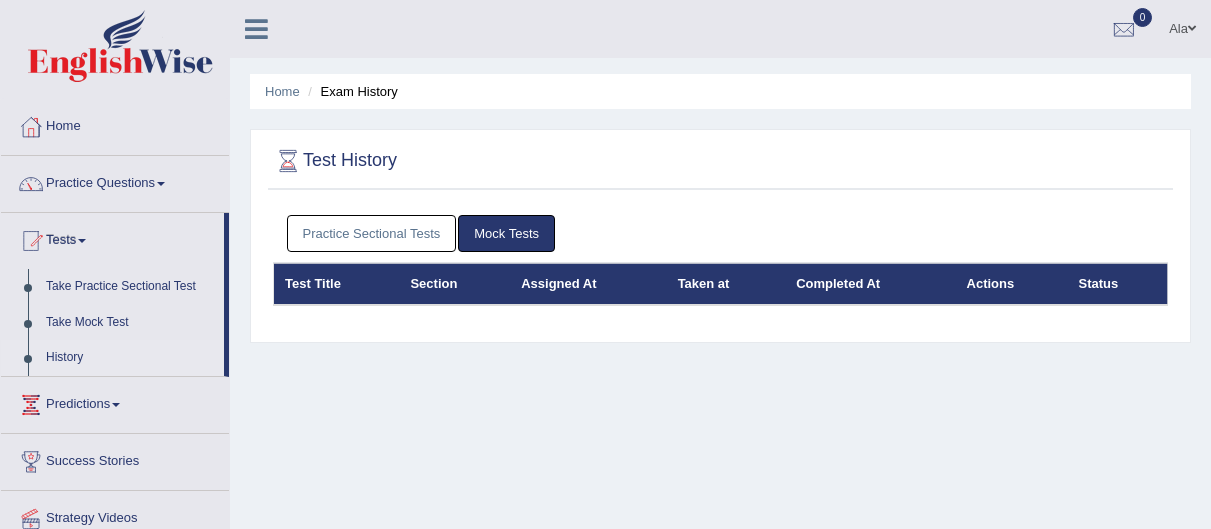 scroll, scrollTop: 0, scrollLeft: 0, axis: both 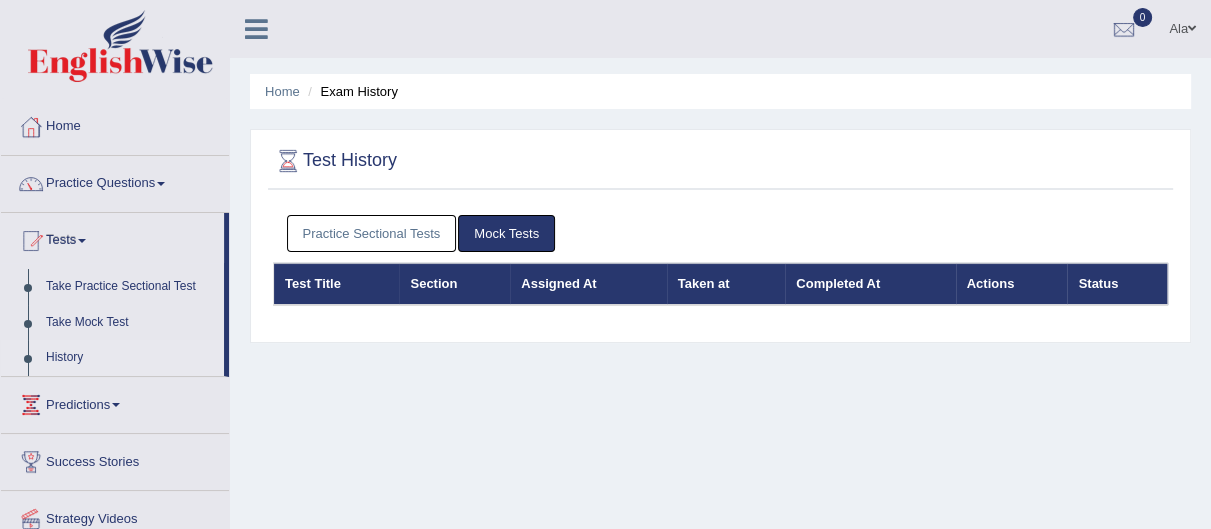 click on "Practice Sectional Tests" at bounding box center (372, 233) 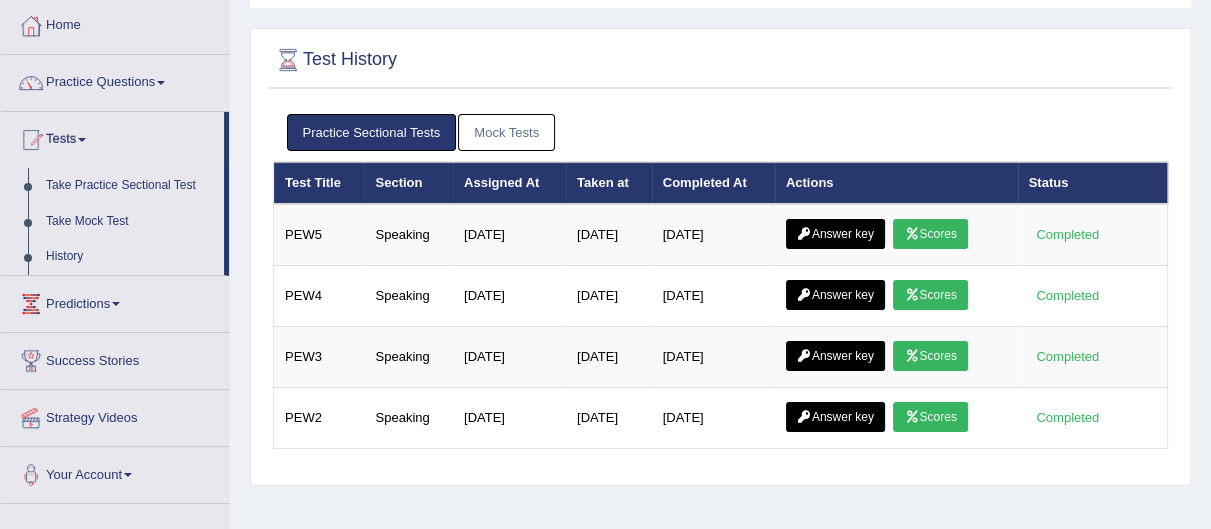 scroll, scrollTop: 242, scrollLeft: 0, axis: vertical 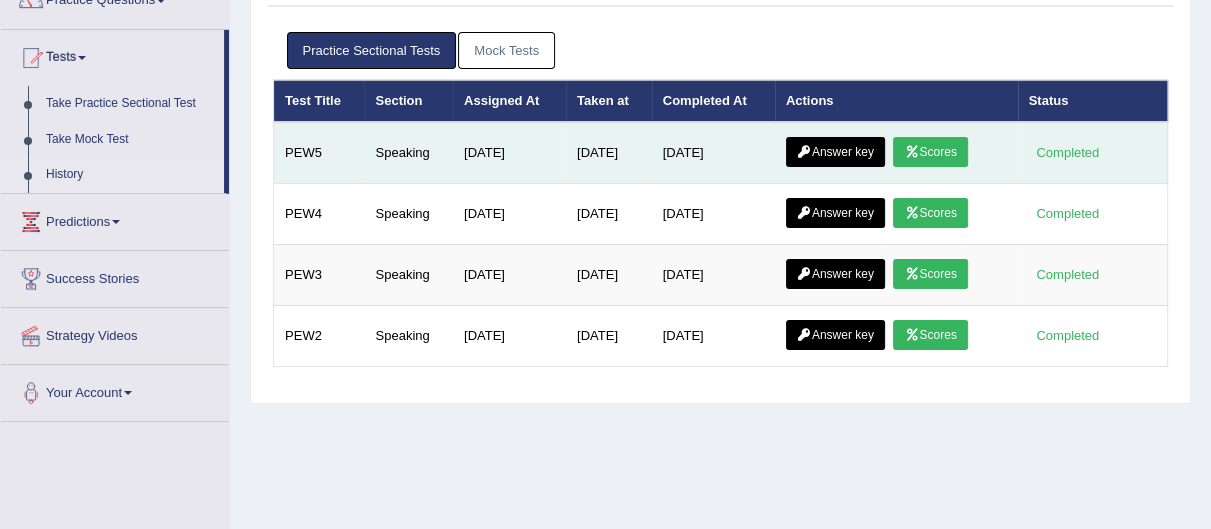 click on "Scores" at bounding box center [930, 152] 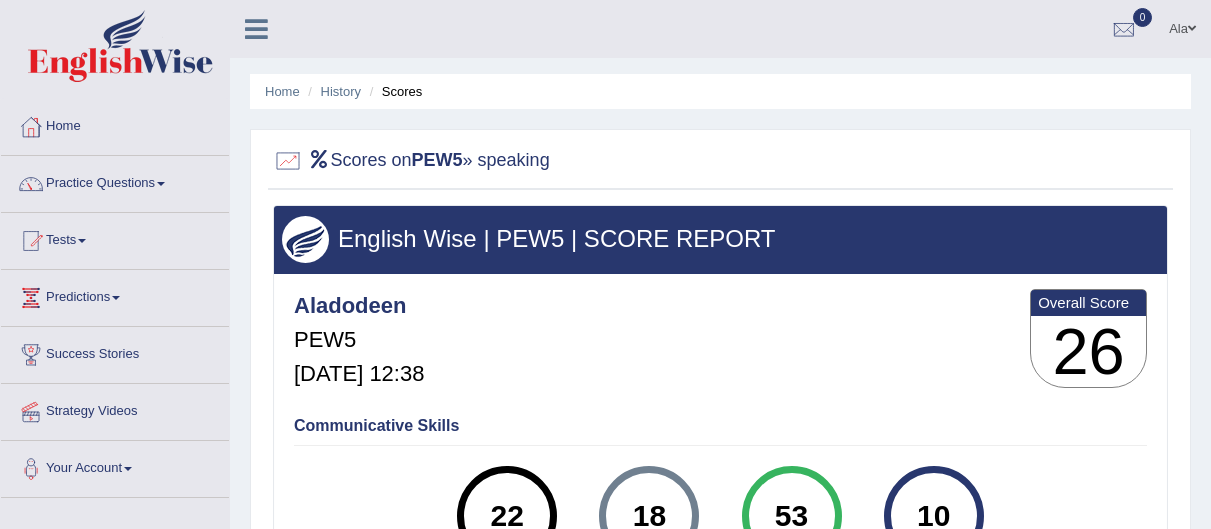 scroll, scrollTop: 0, scrollLeft: 0, axis: both 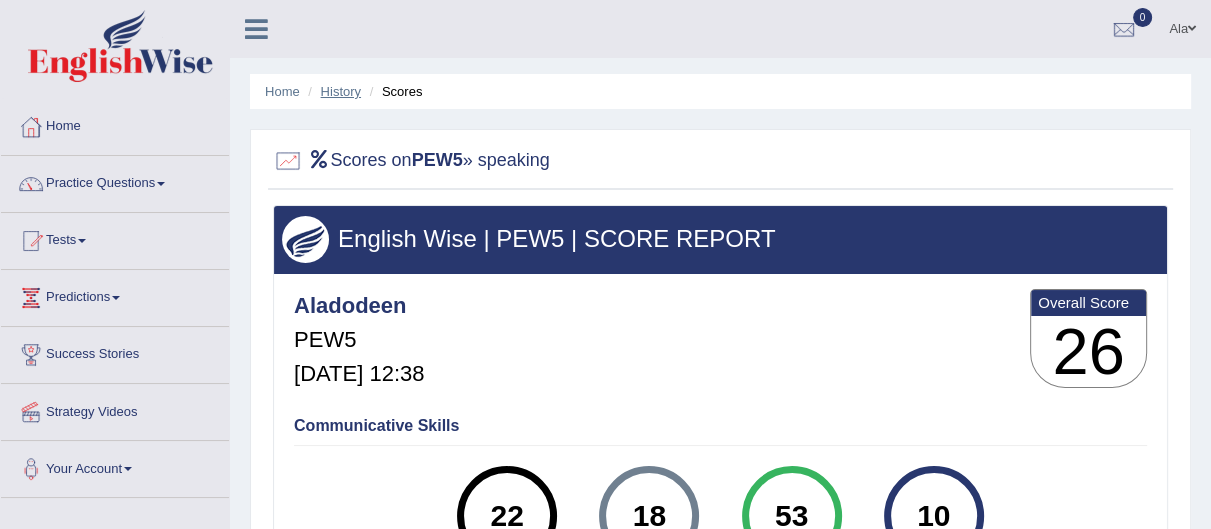 click on "History" at bounding box center [341, 91] 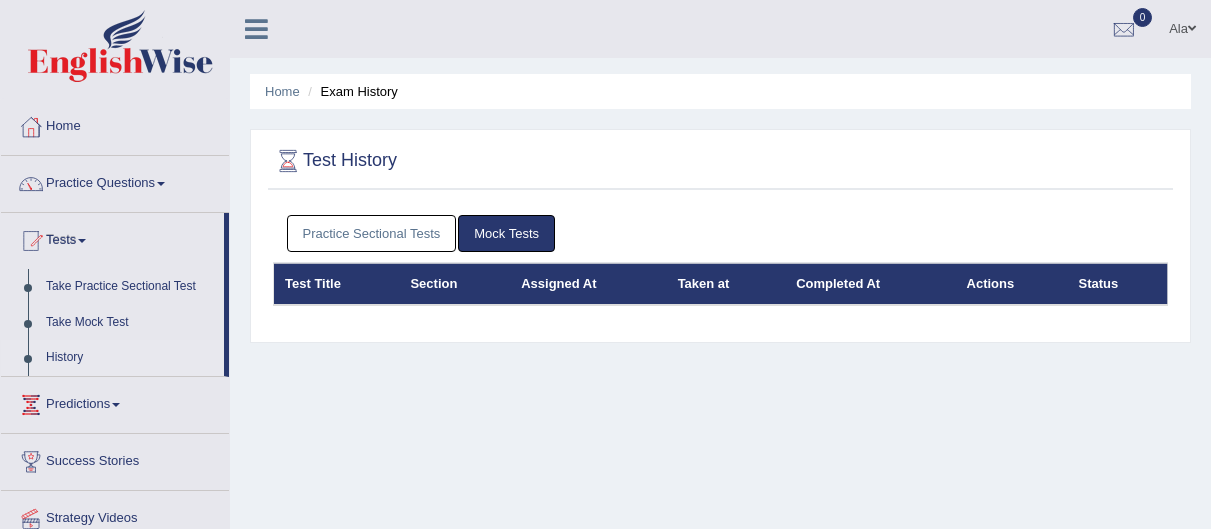 scroll, scrollTop: 0, scrollLeft: 0, axis: both 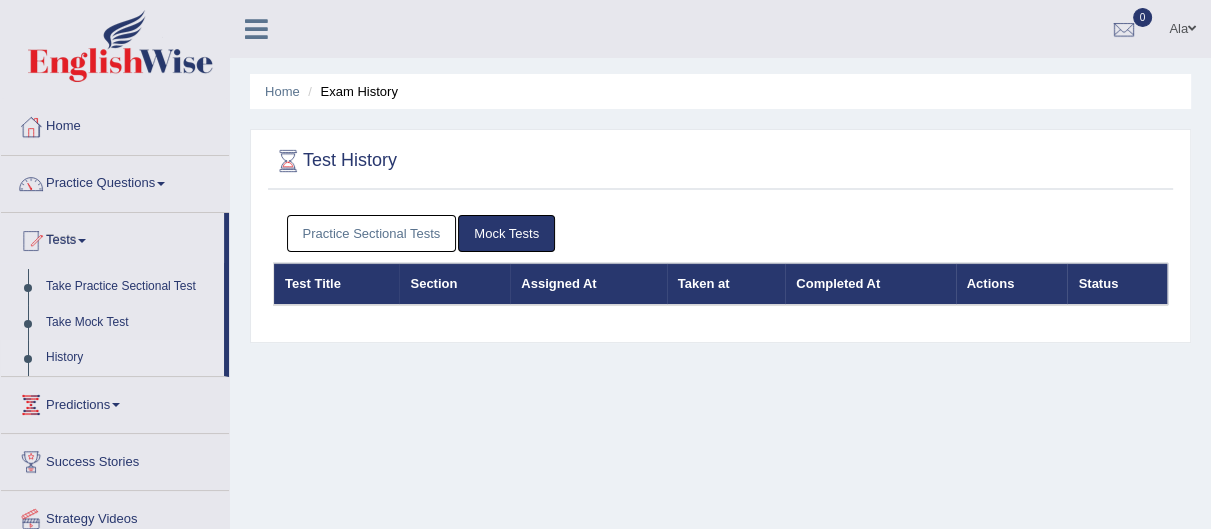 click on "Practice Sectional Tests" at bounding box center [372, 233] 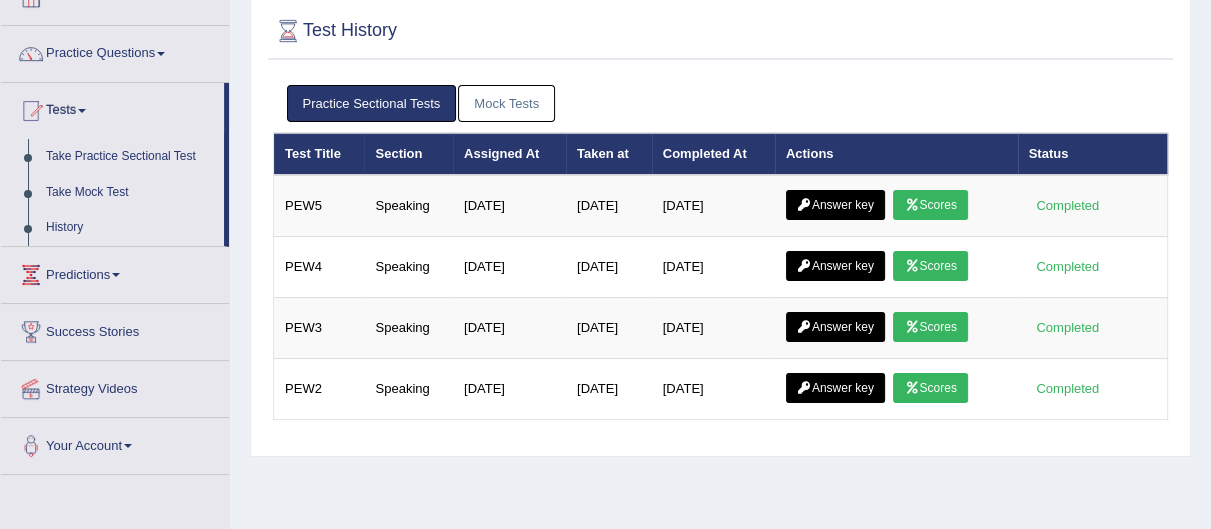 scroll, scrollTop: 133, scrollLeft: 0, axis: vertical 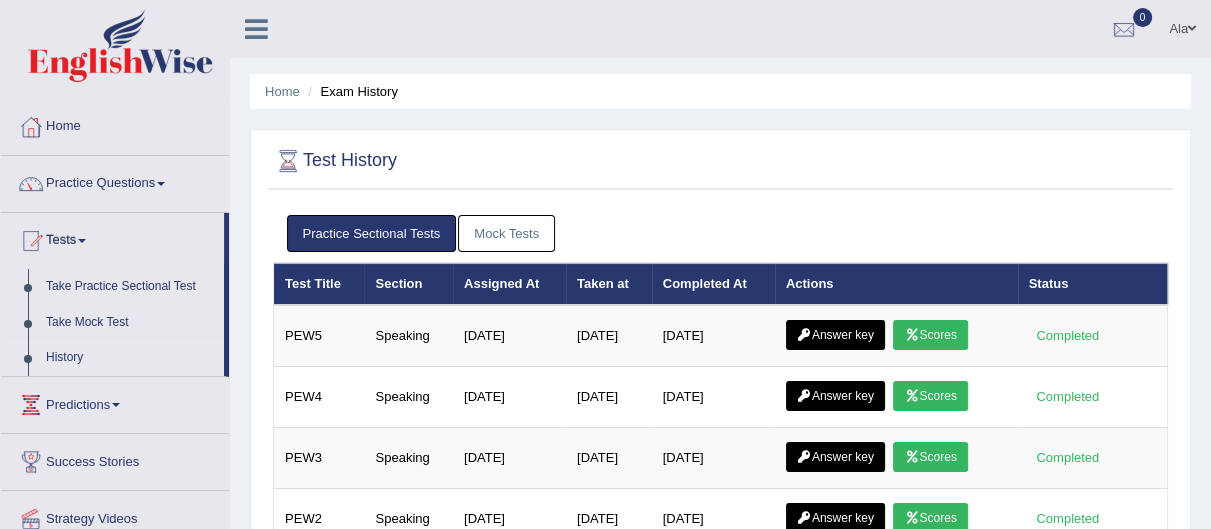 click at bounding box center [1192, 28] 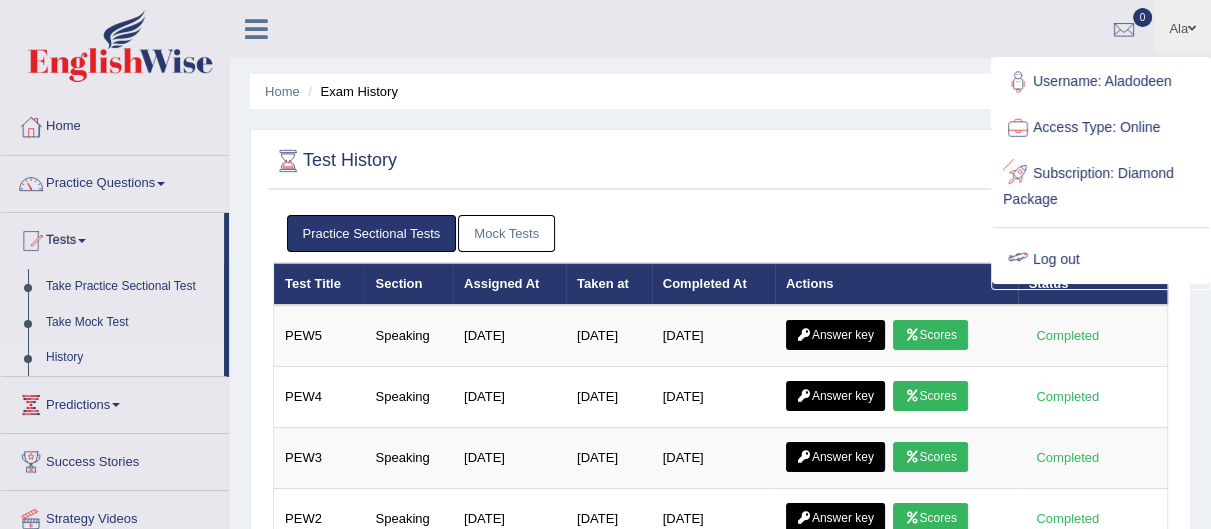 click at bounding box center (1018, 260) 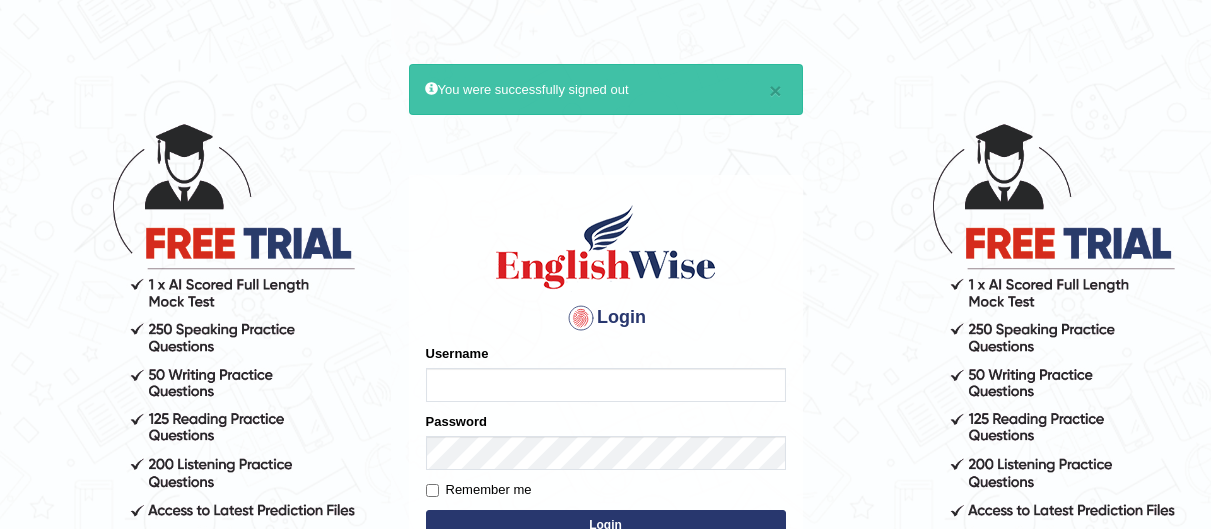 scroll, scrollTop: 0, scrollLeft: 0, axis: both 